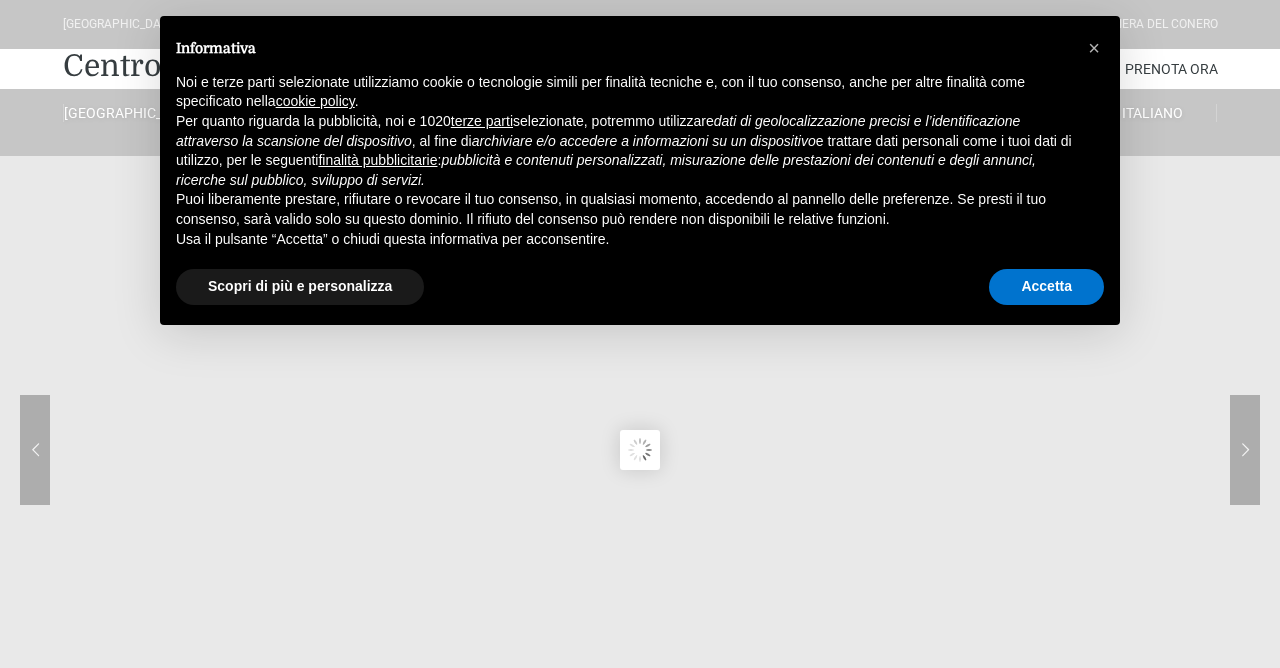 scroll, scrollTop: 0, scrollLeft: 0, axis: both 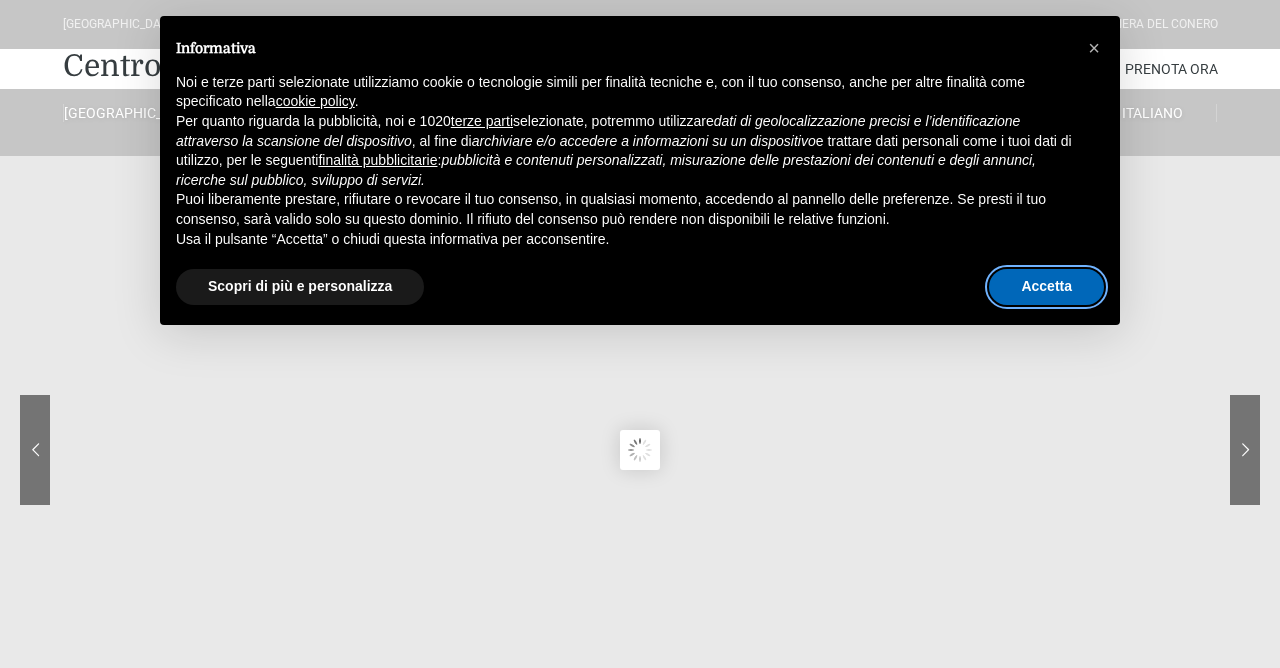 click on "Accetta" at bounding box center (1046, 287) 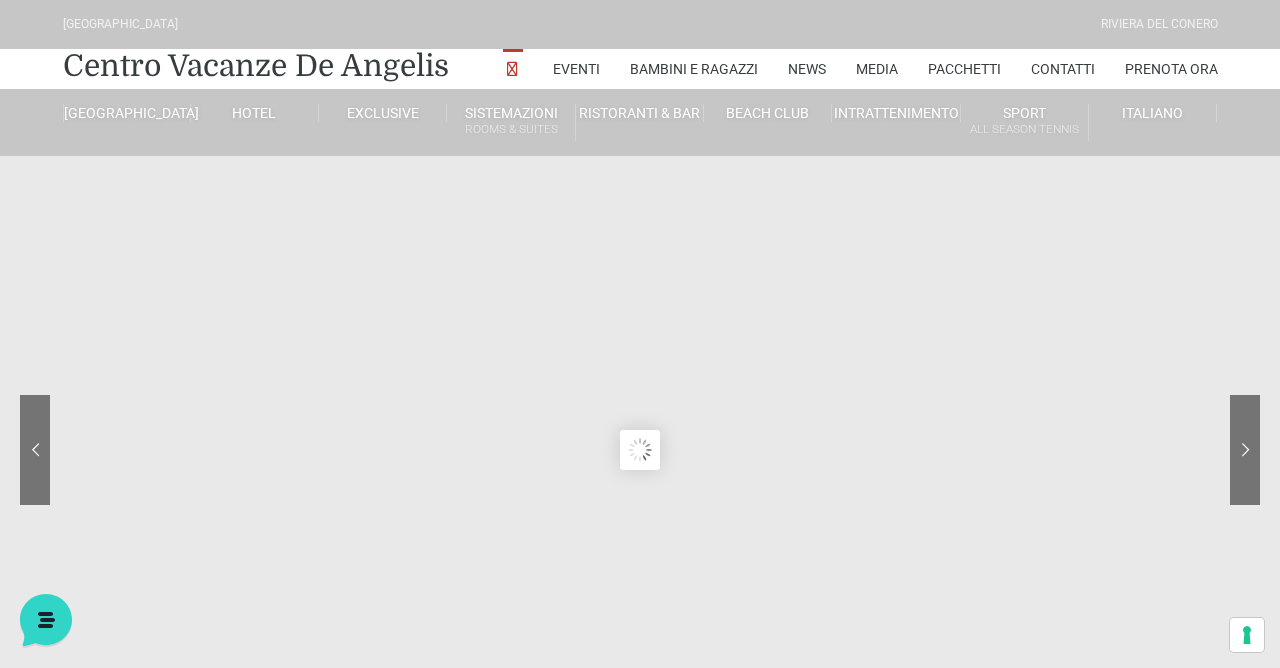 scroll, scrollTop: 0, scrollLeft: 0, axis: both 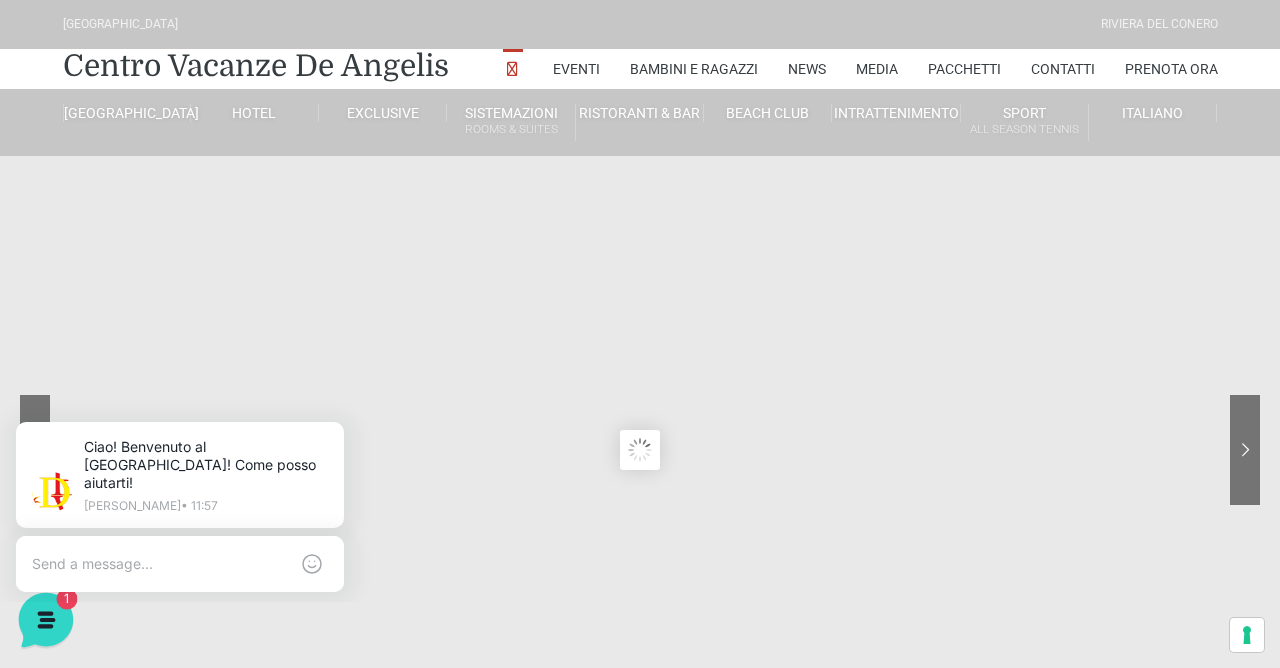 click 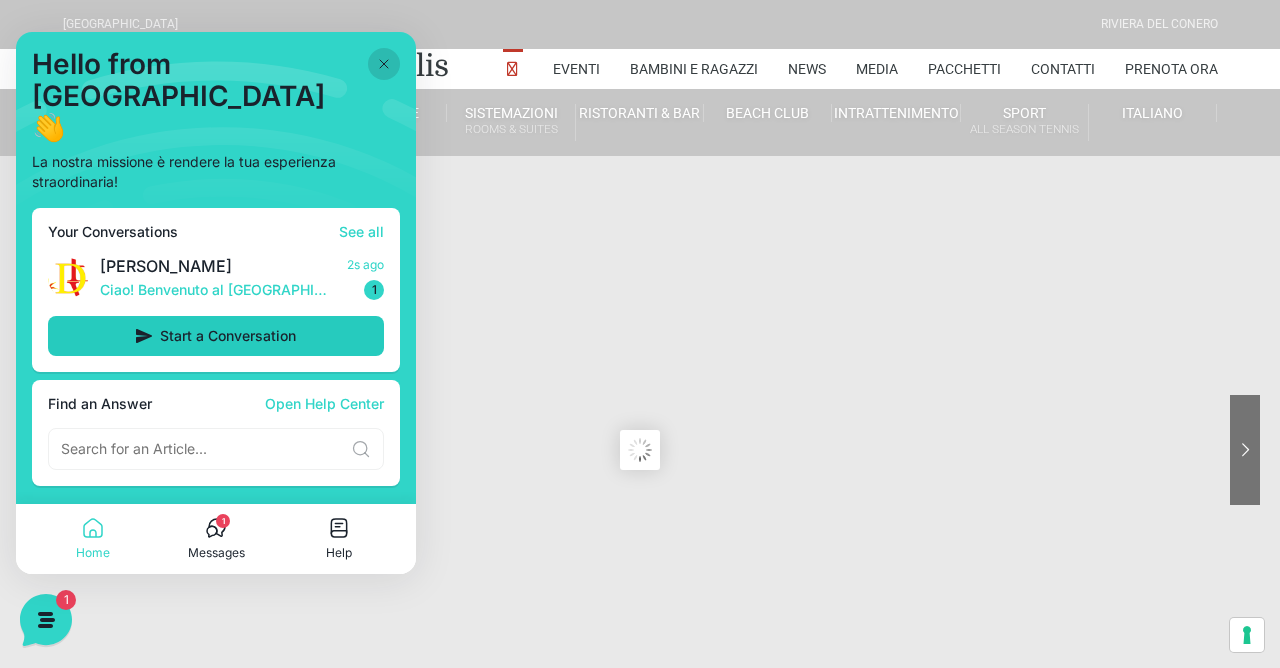 click on "Start a Conversation" at bounding box center [216, 336] 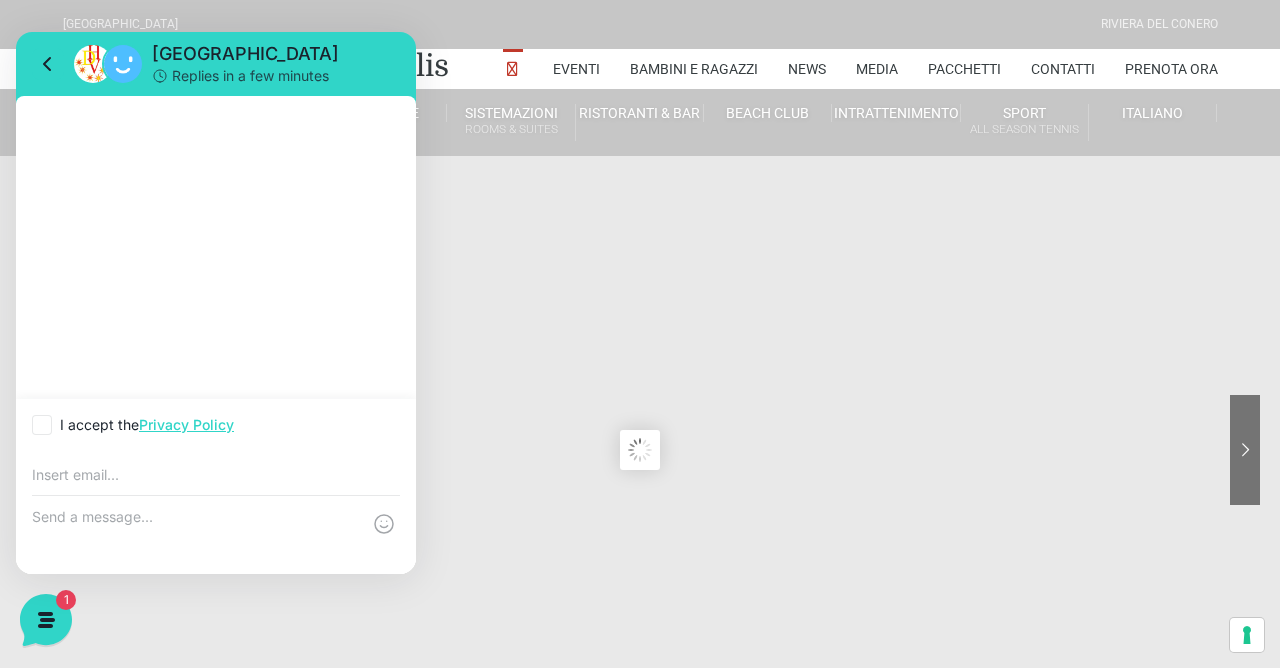 click 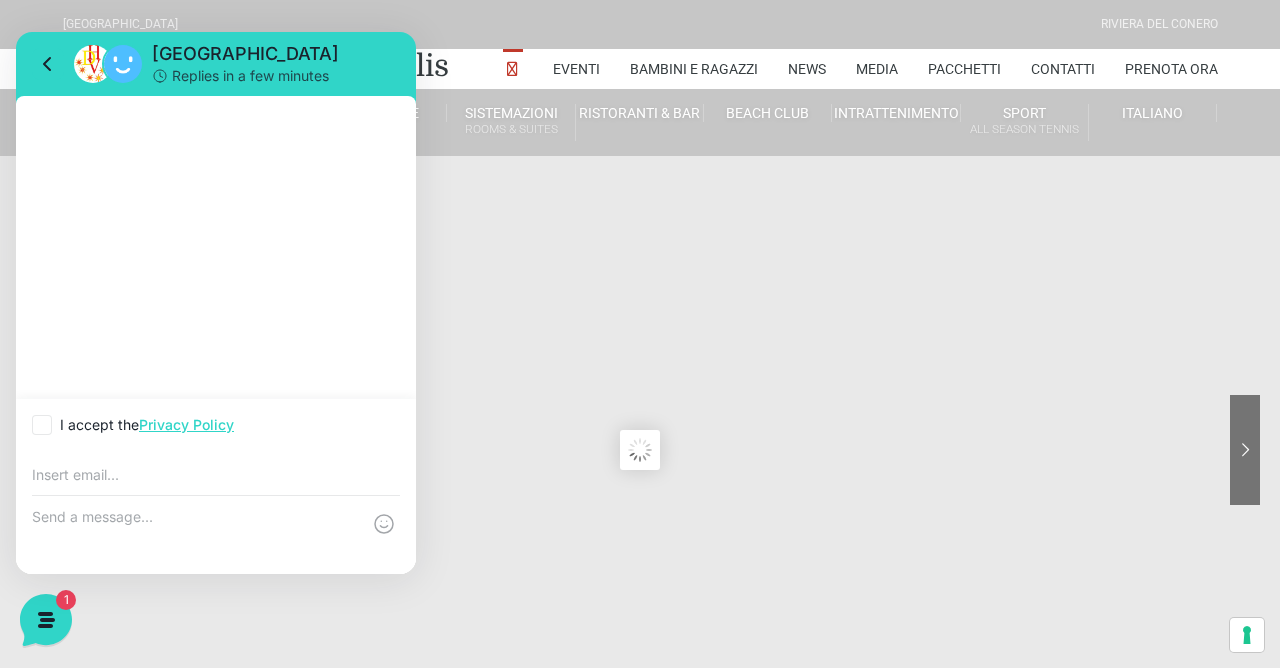 click on "I accept the  Privacy Policy" at bounding box center [38, 425] 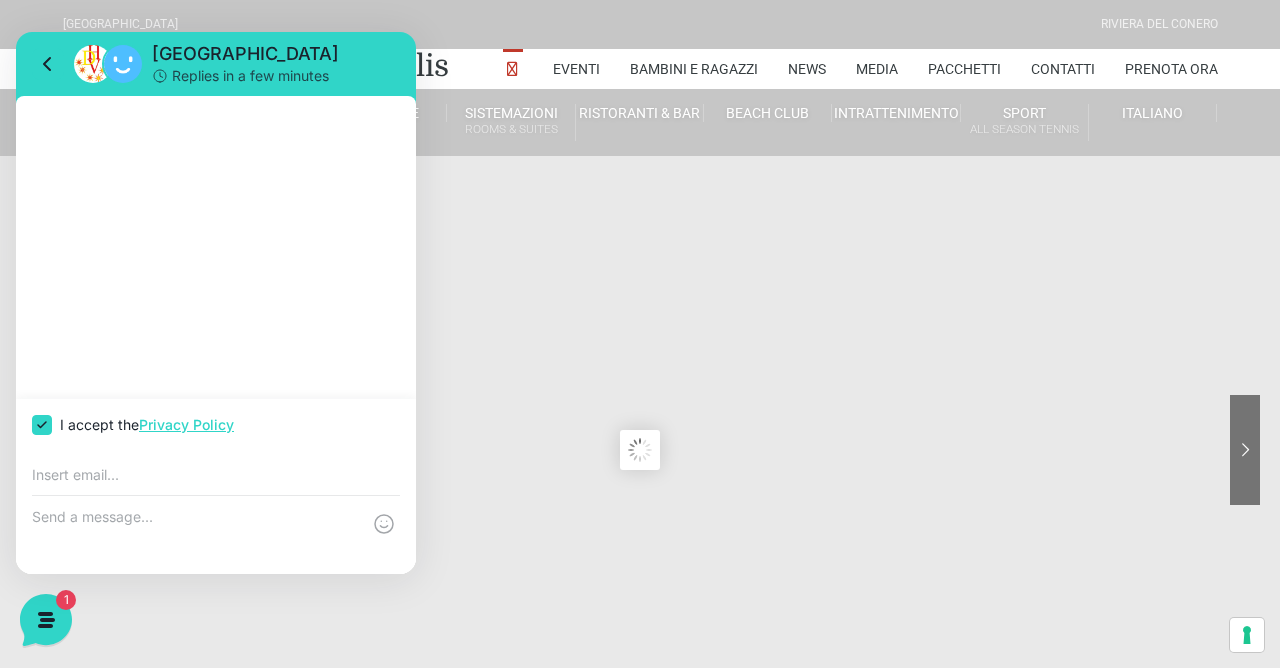 checkbox on "true" 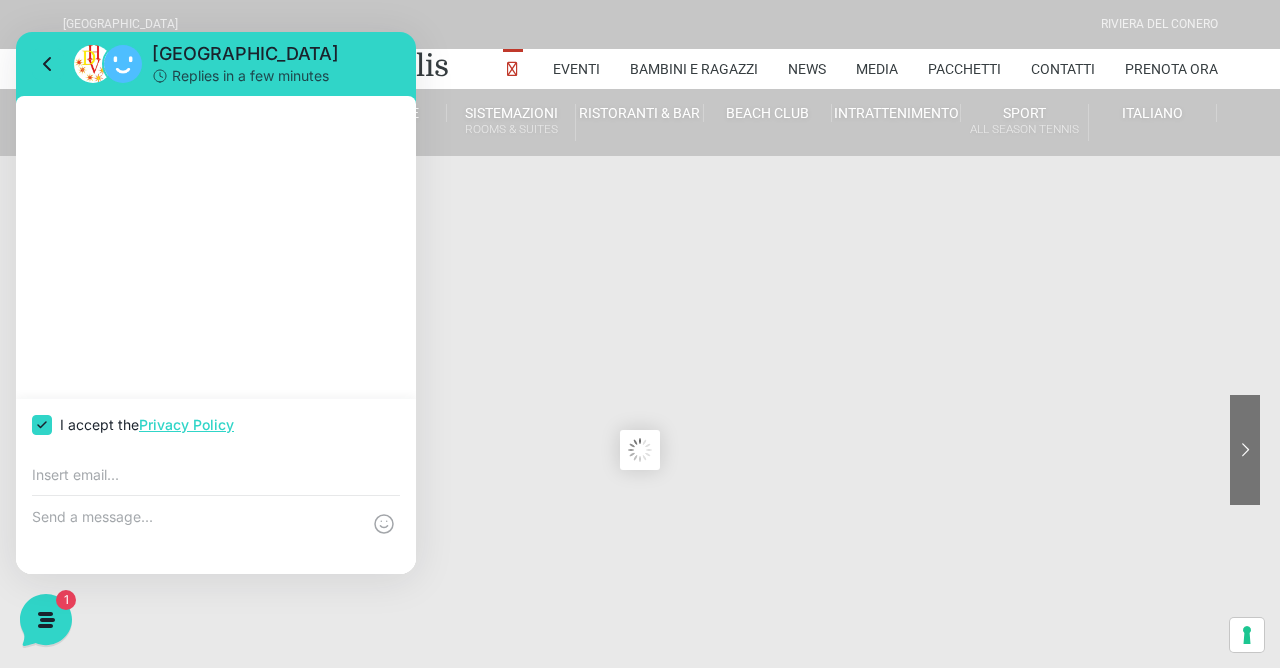 click at bounding box center [196, 535] 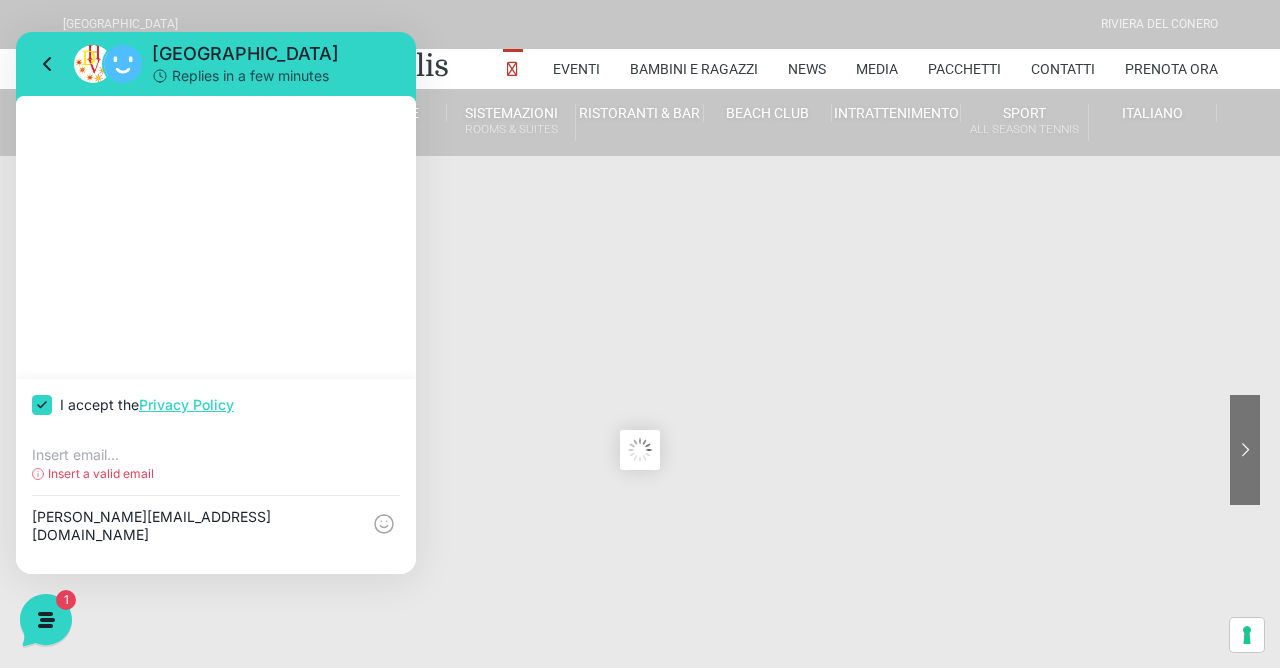 type on "paul.fickers@gmail.com" 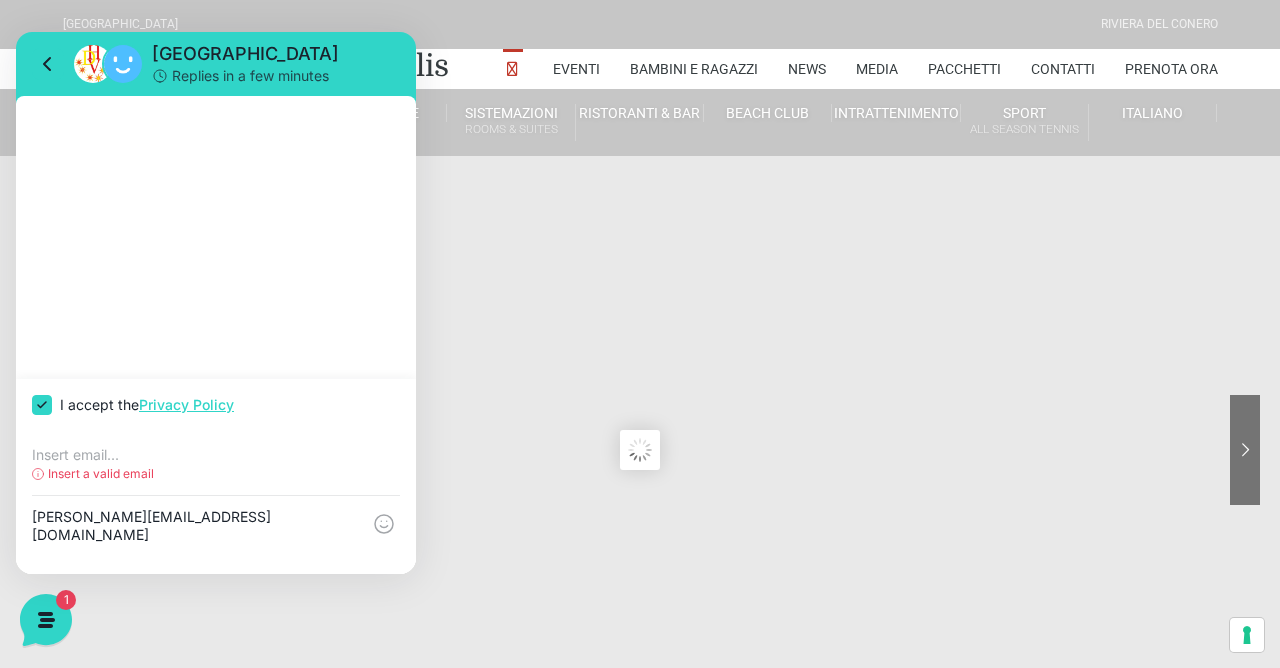 click at bounding box center [216, 455] 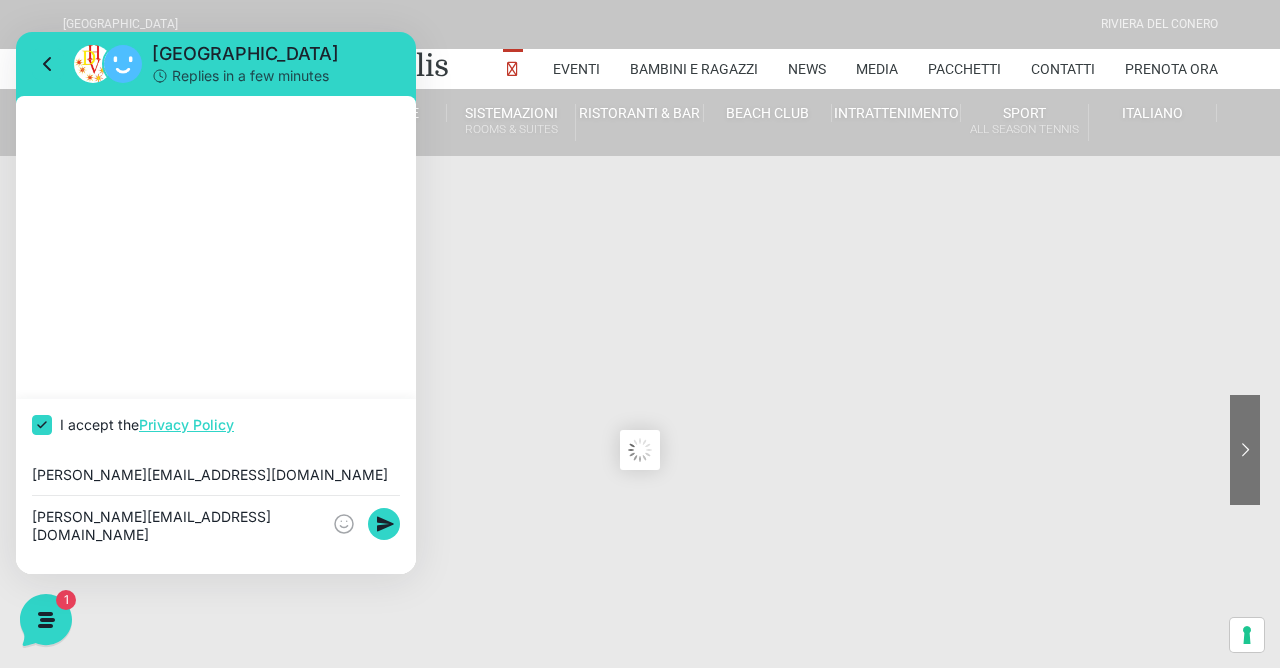 type on "paul.fickers@gmail.com" 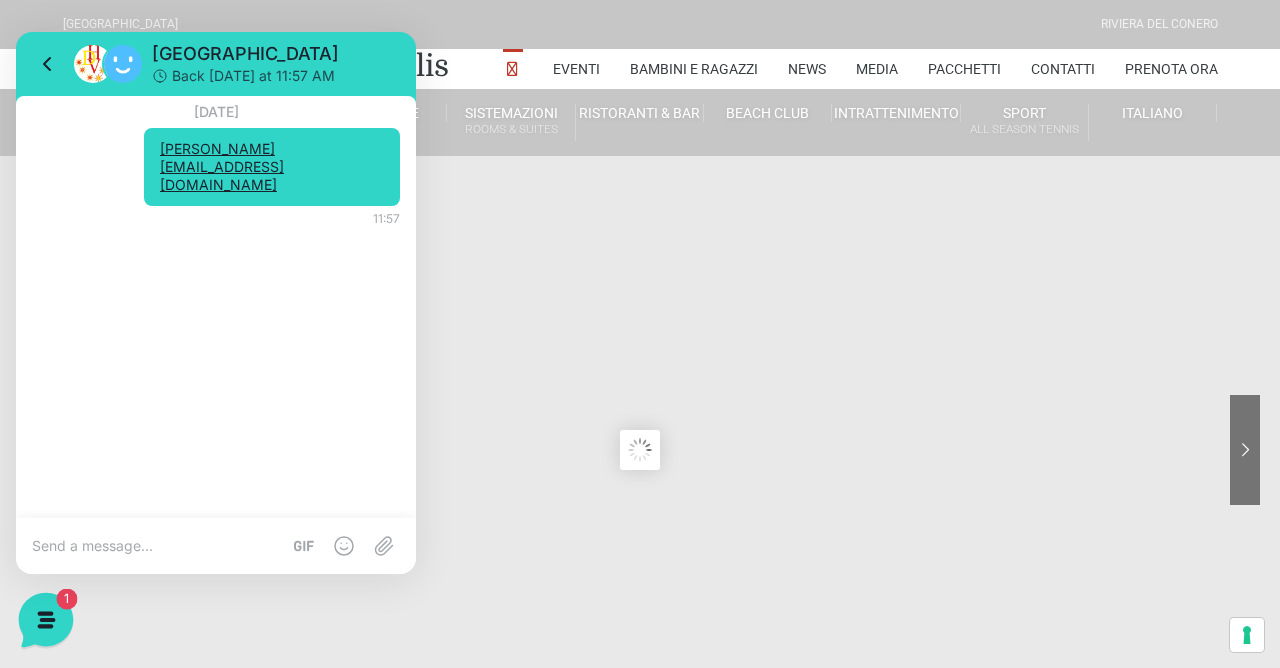 click 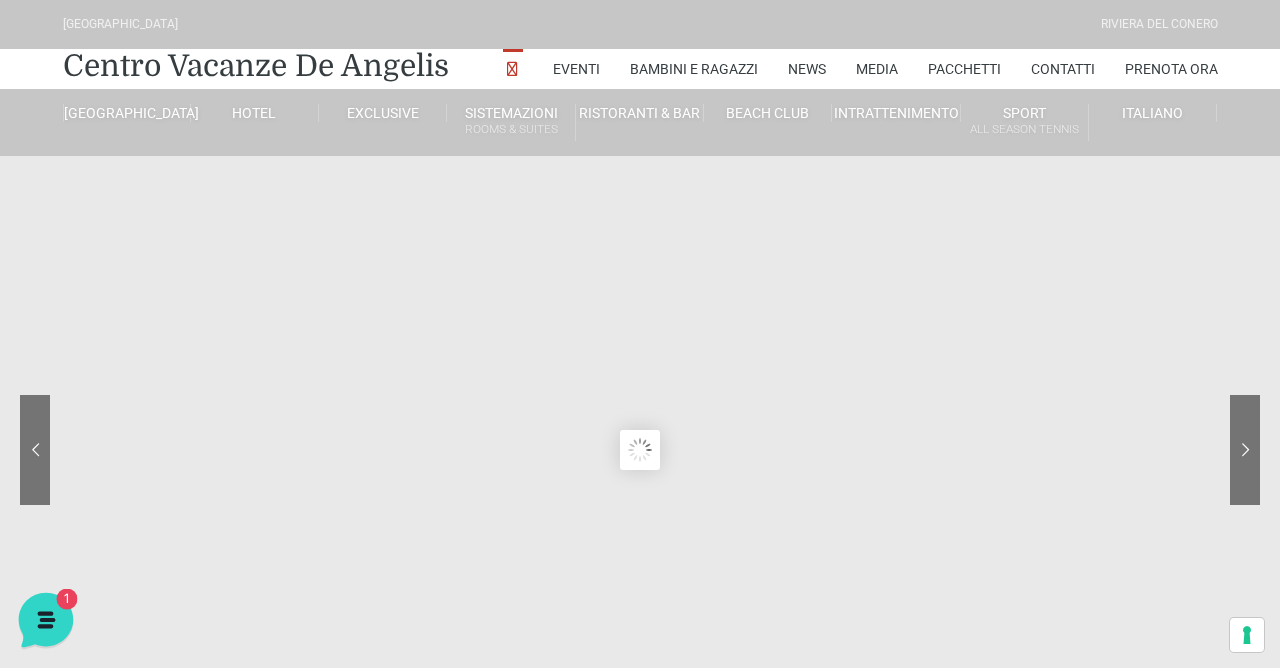click 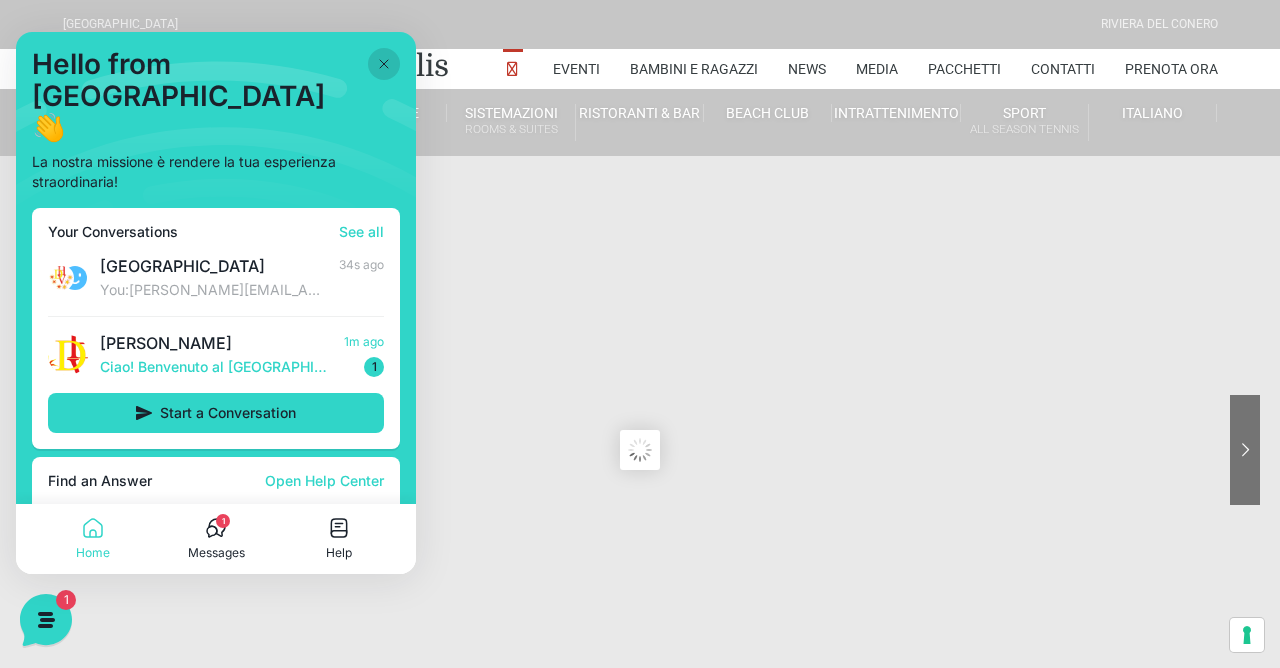 click at bounding box center (384, 64) 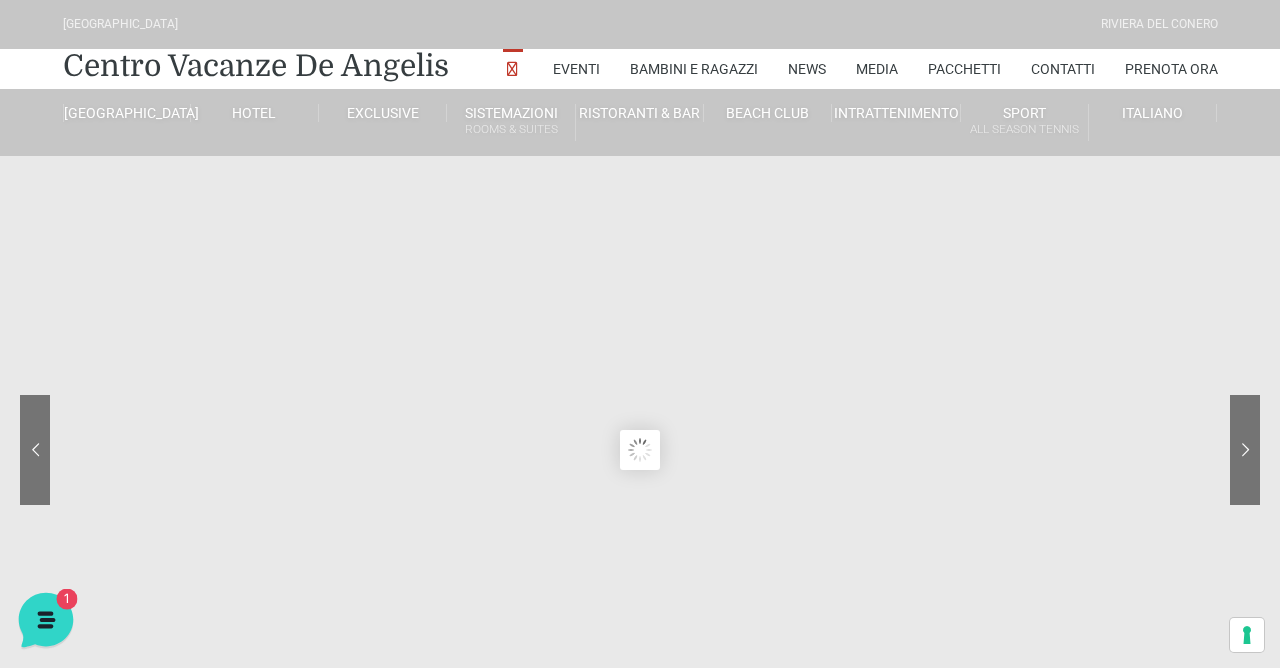 click 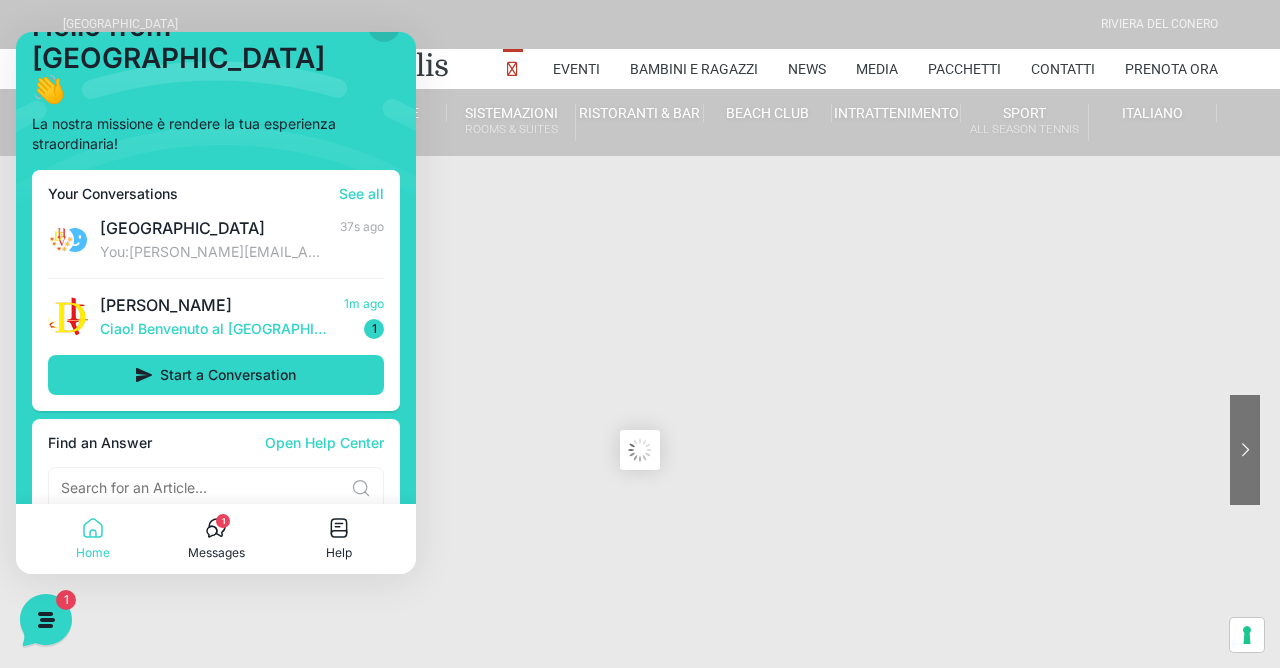 scroll, scrollTop: 43, scrollLeft: 0, axis: vertical 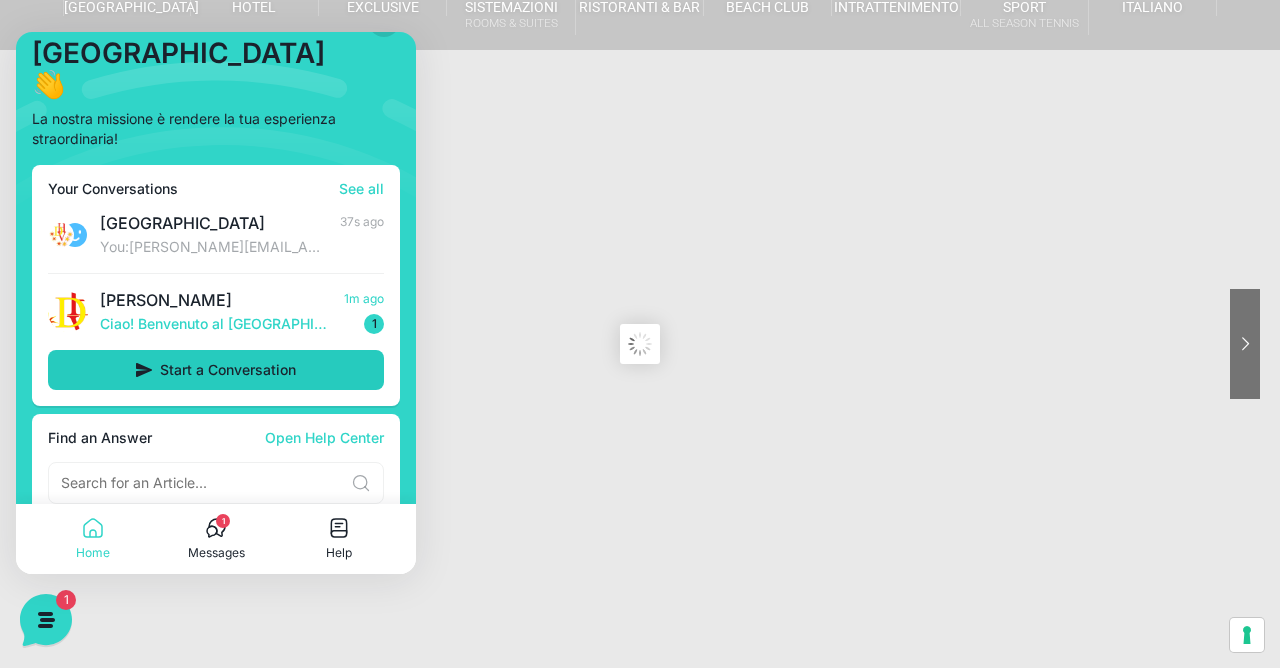 click on "Start a Conversation" at bounding box center (228, 370) 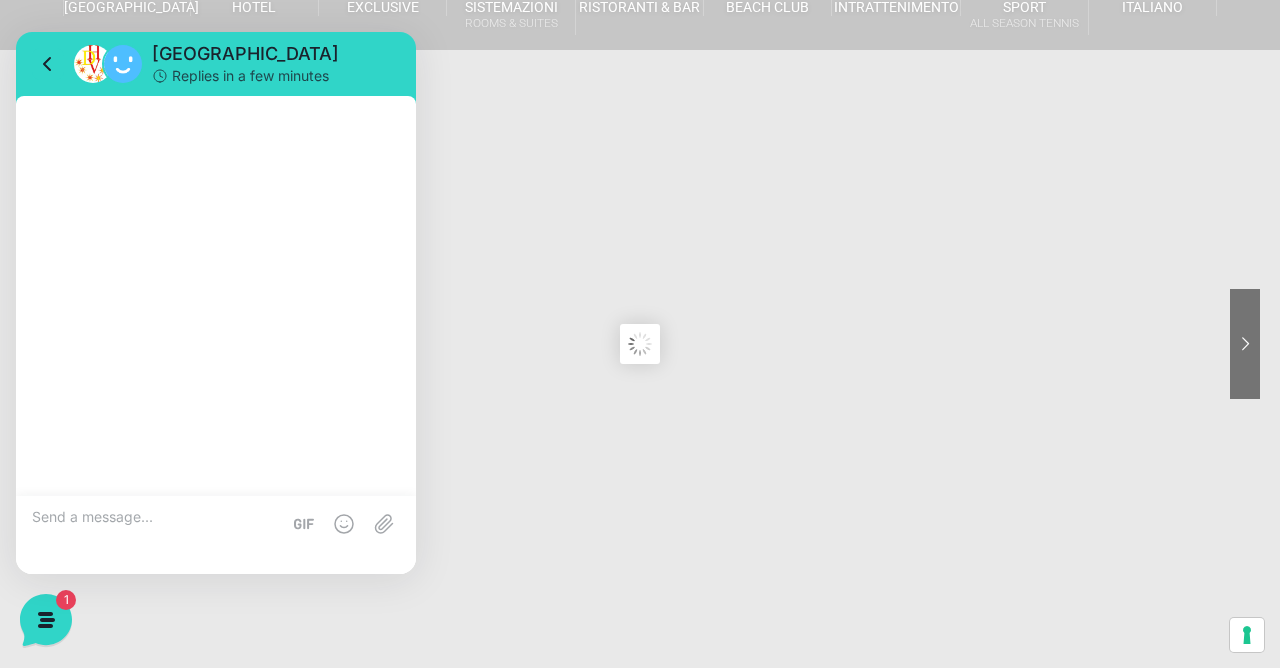 click at bounding box center (156, 535) 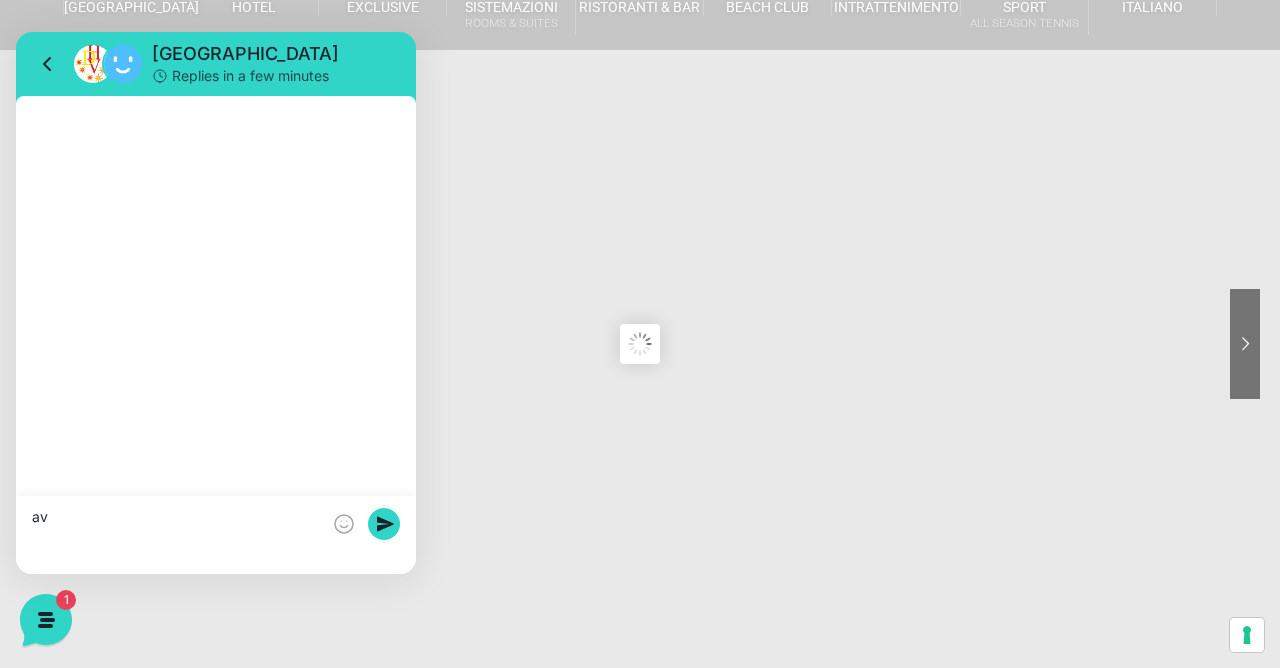 type on "a" 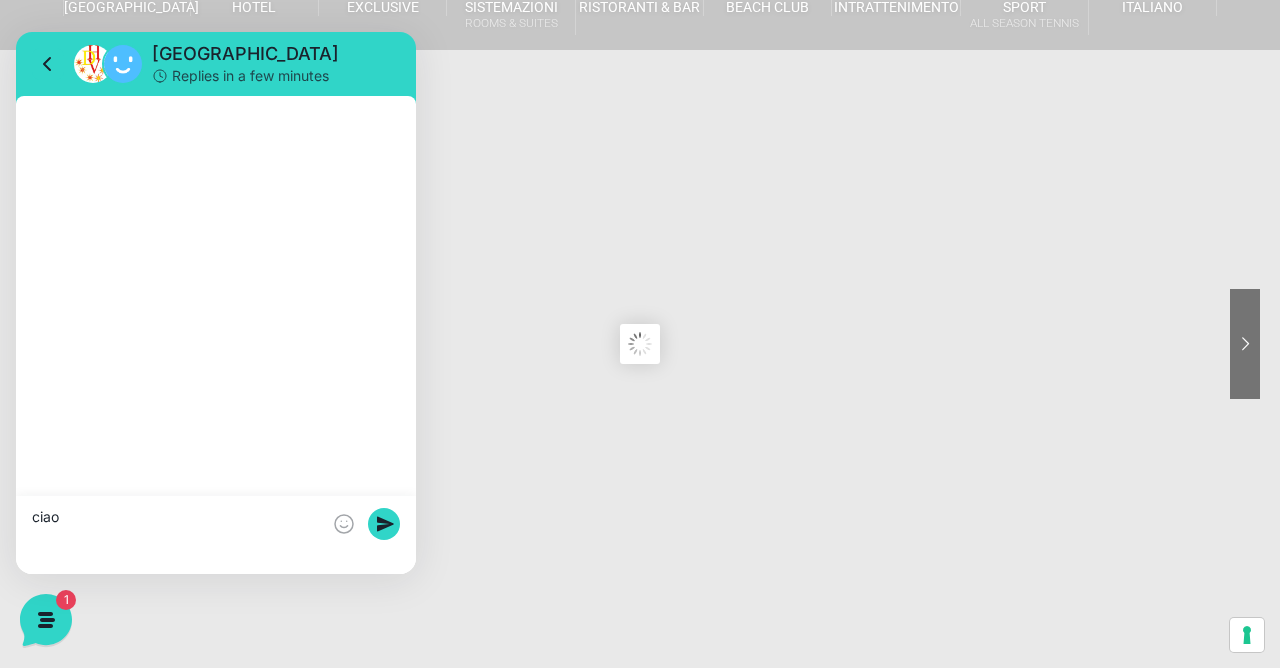 type on "ciao" 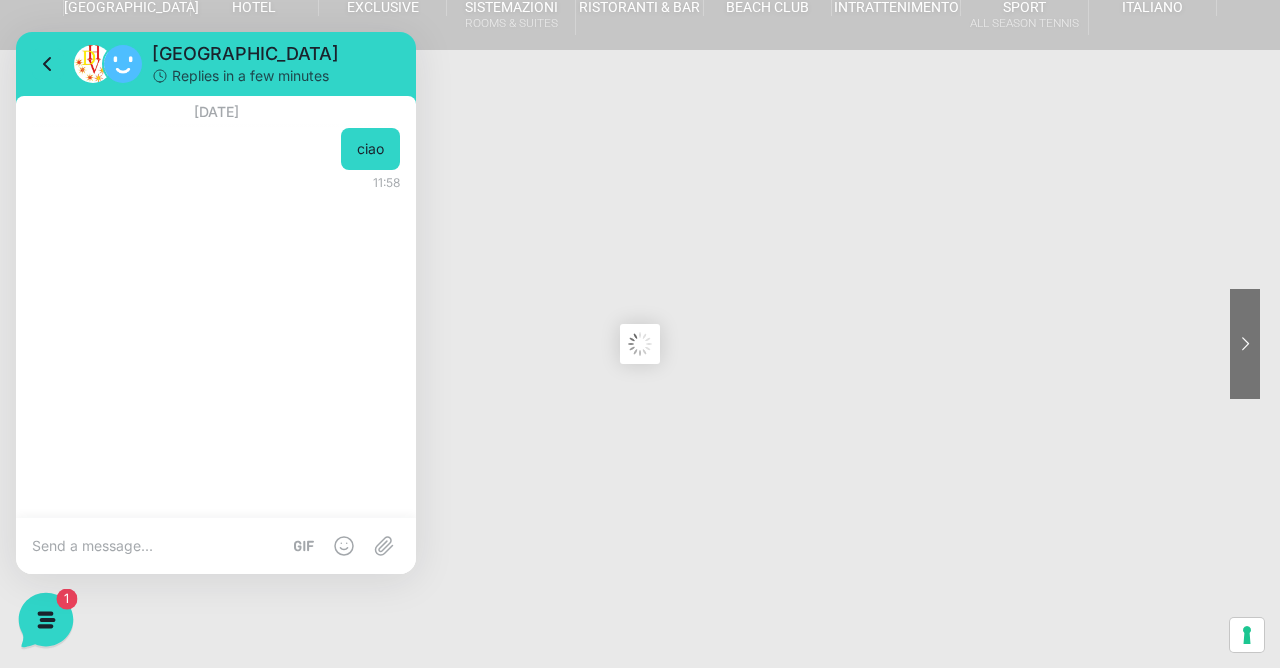 click 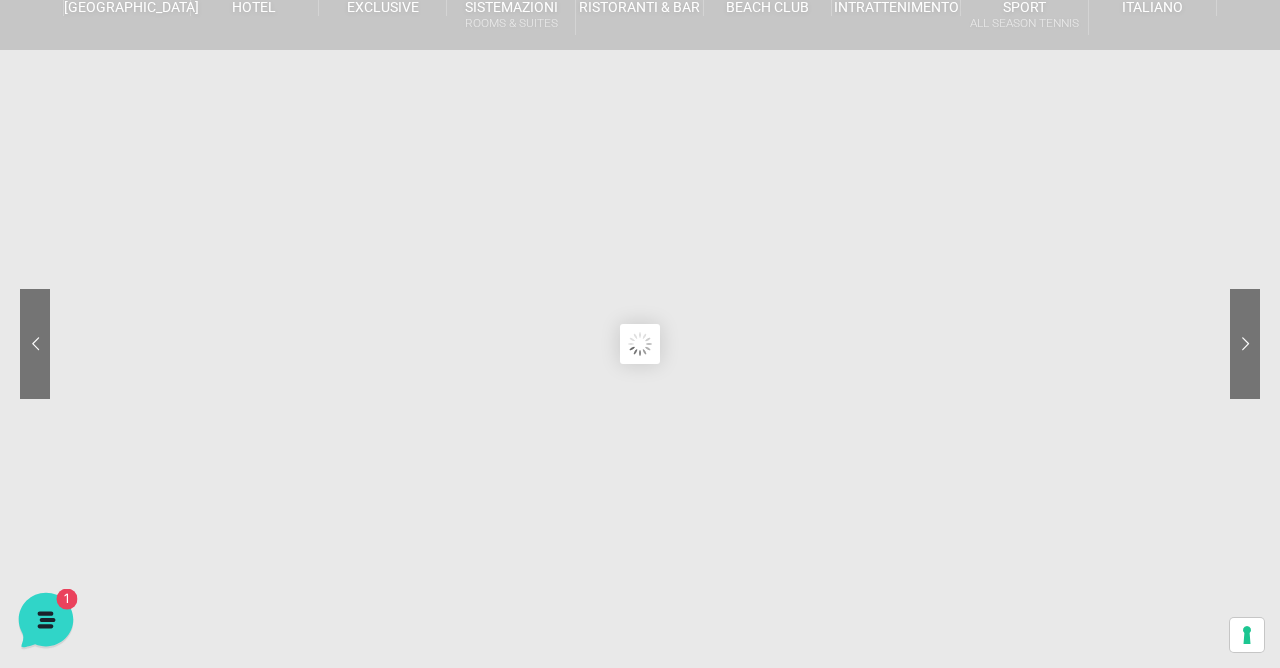 click 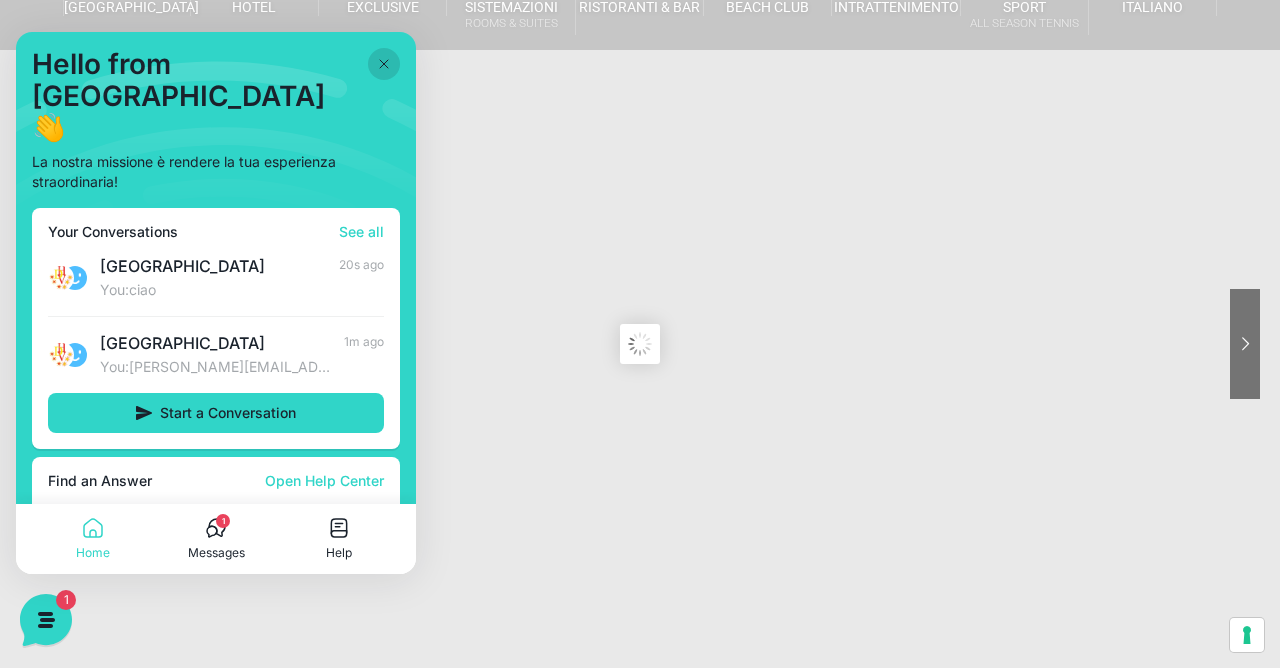 click 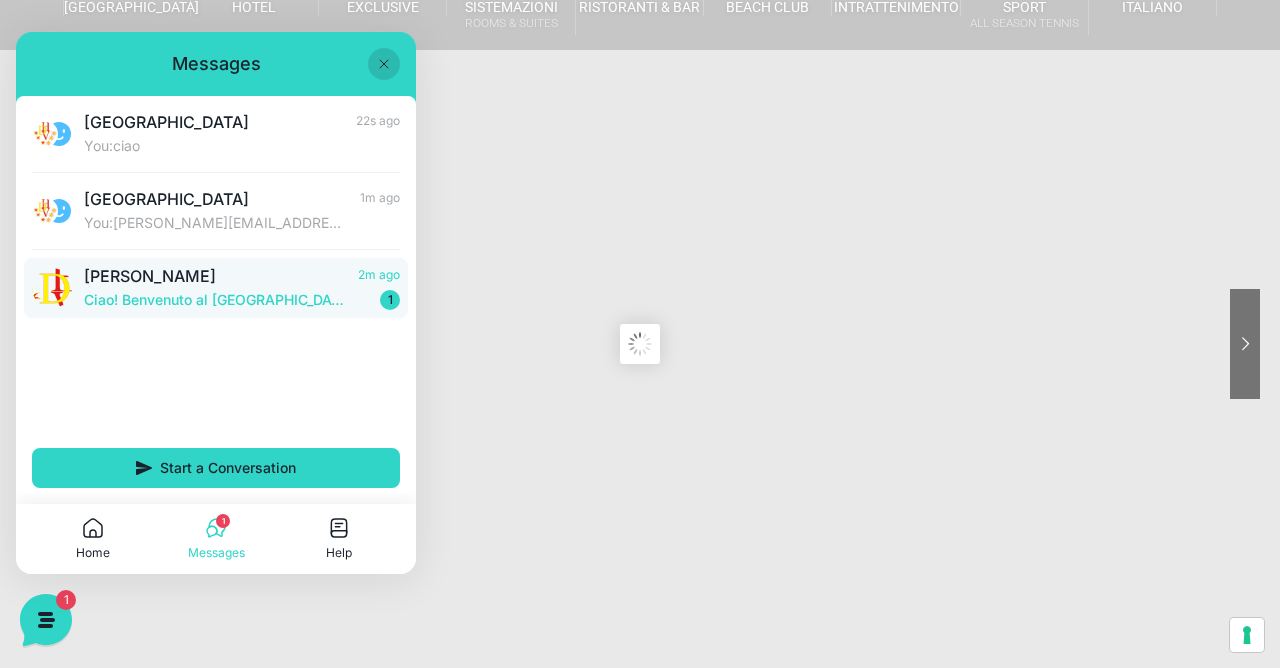 click on "Ciao! Benvenuto al Centro Vacanze Resort! Come posso aiutarti!" at bounding box center (215, 300) 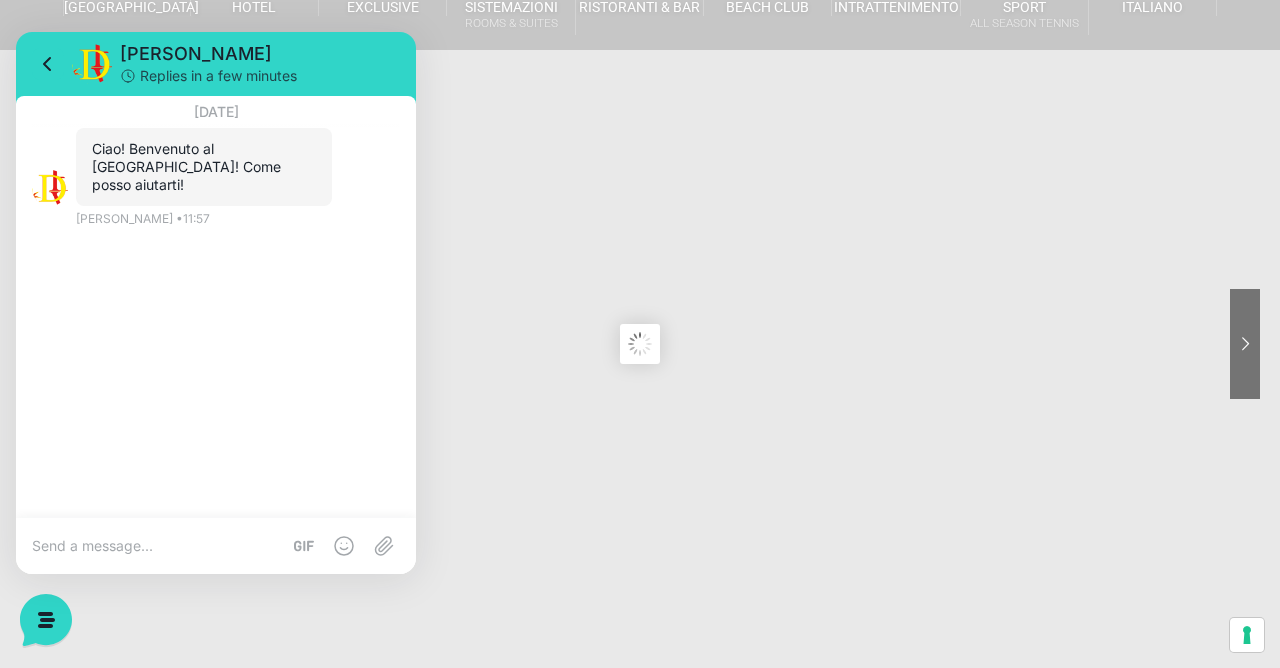 drag, startPoint x: 132, startPoint y: 539, endPoint x: 138, endPoint y: 530, distance: 10.816654 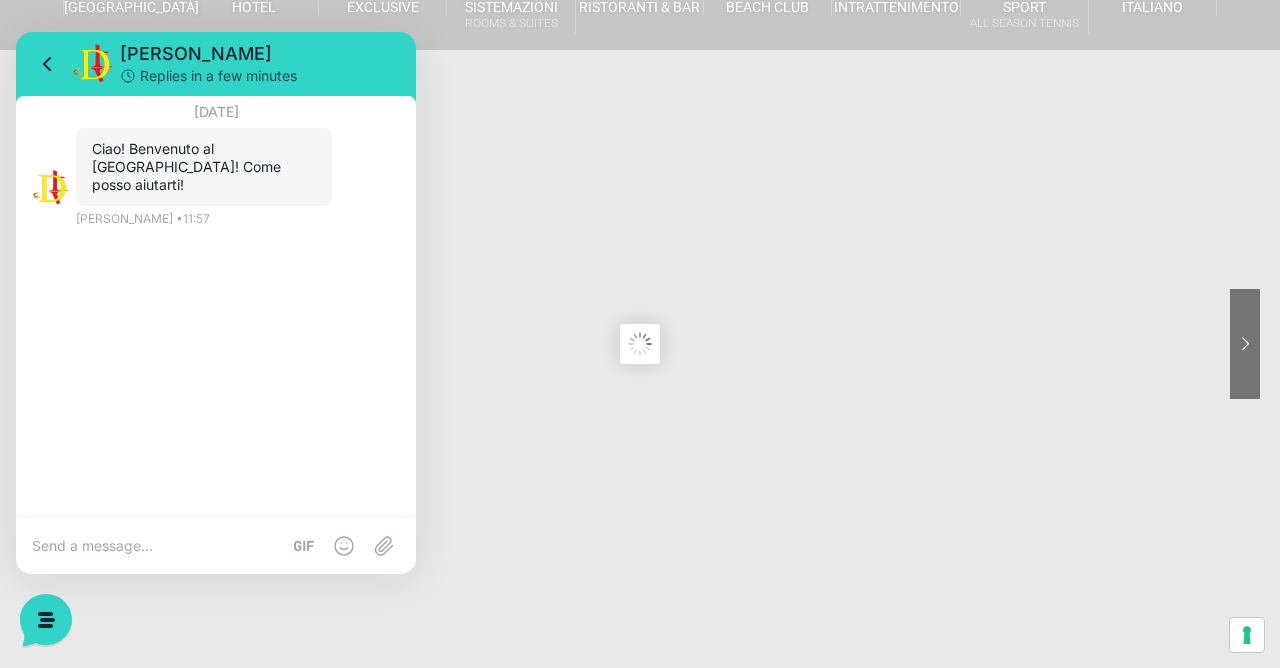 click at bounding box center [156, 546] 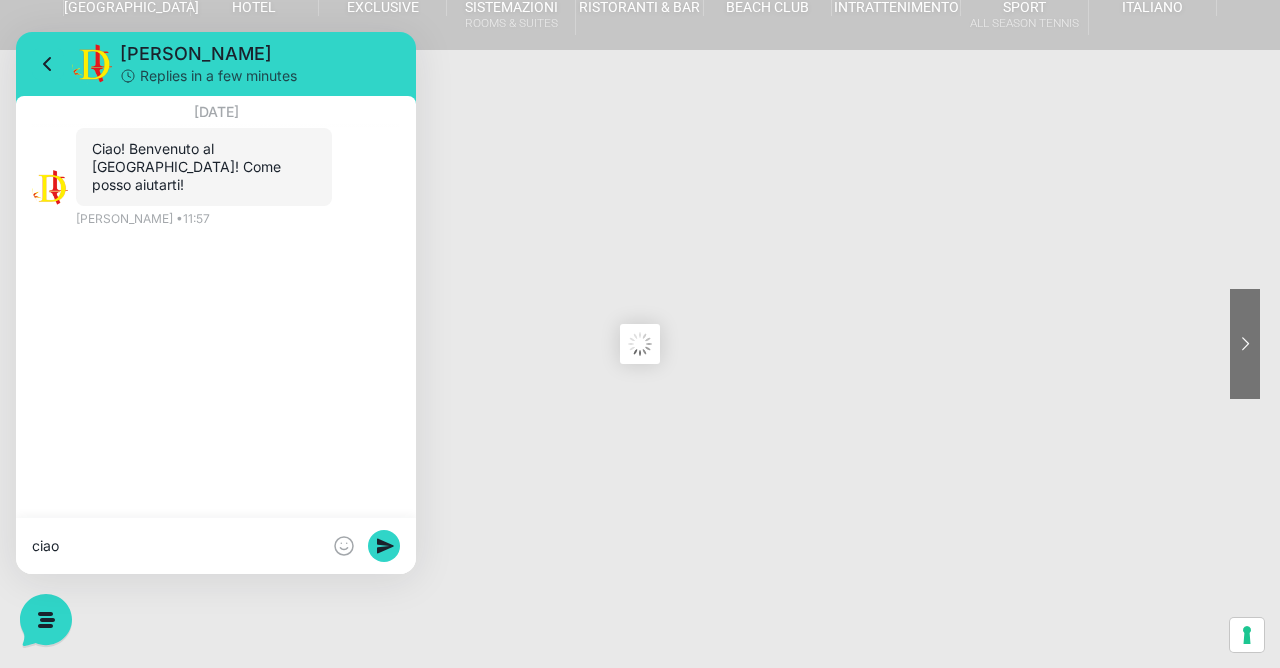 type on "ciao" 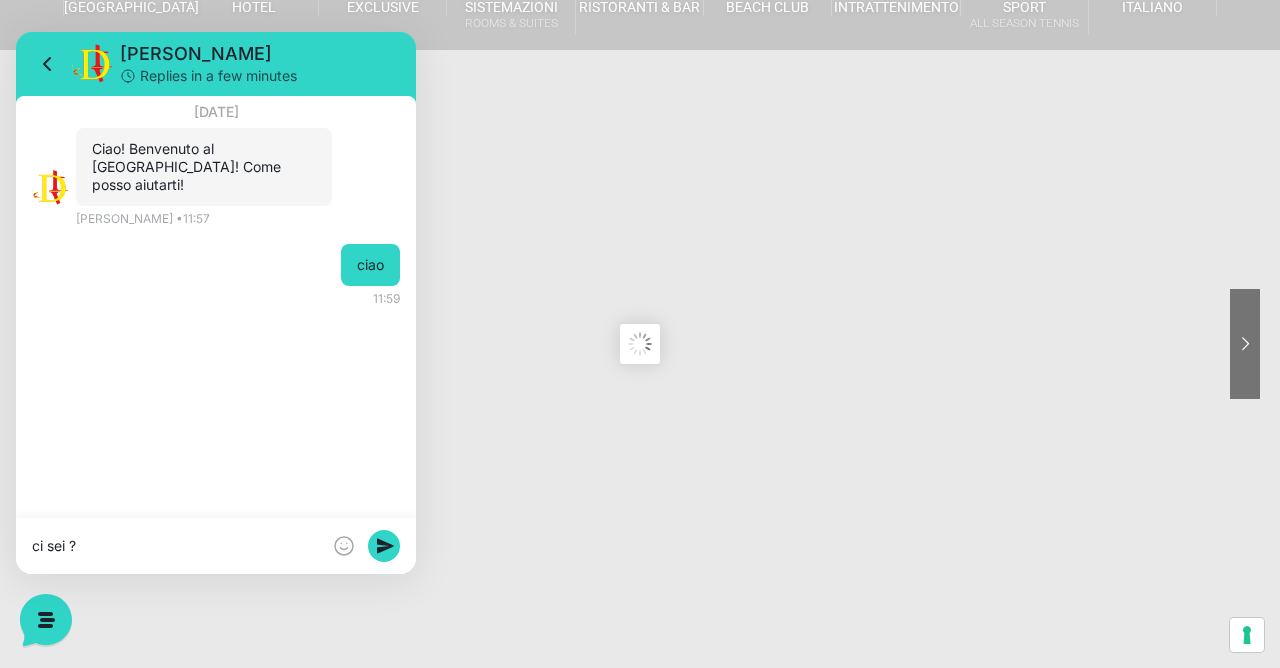 type on "ci sei ?" 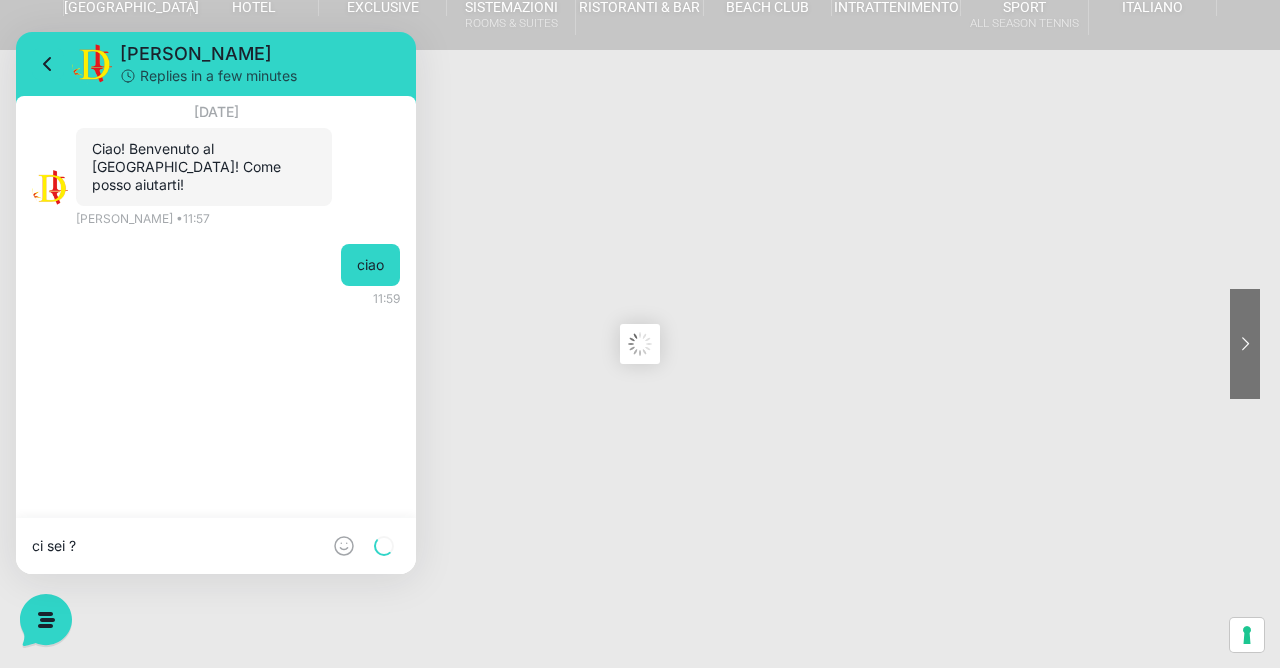 type 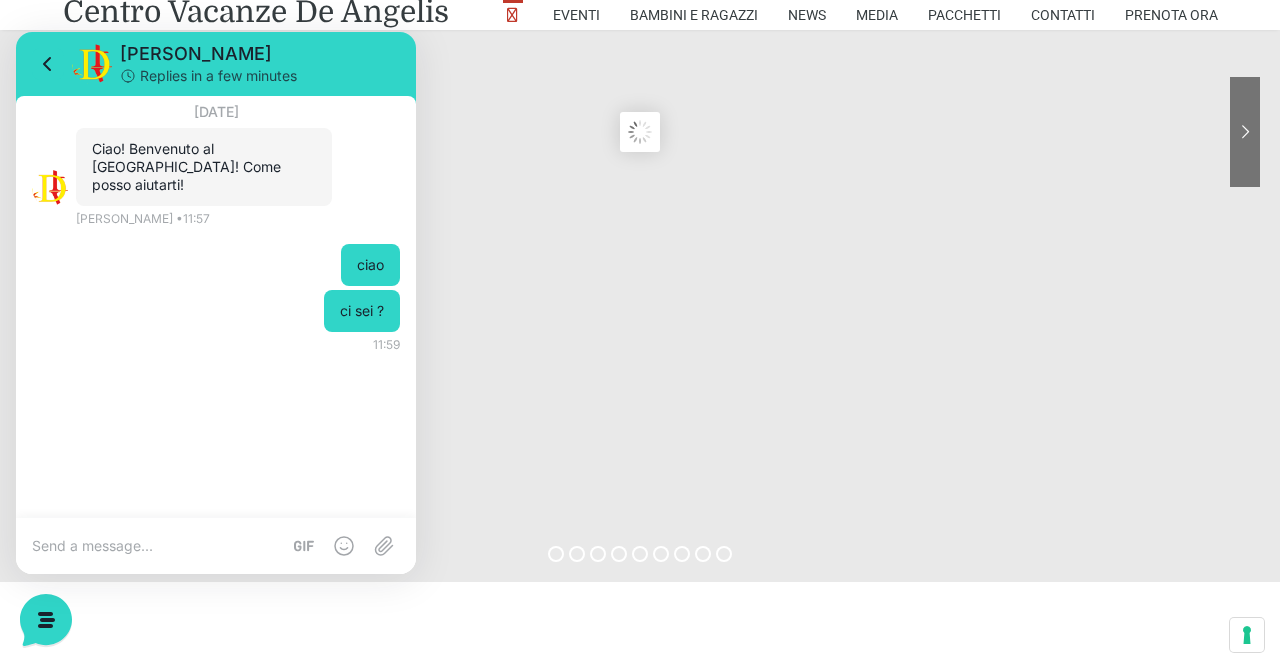 scroll, scrollTop: 0, scrollLeft: 0, axis: both 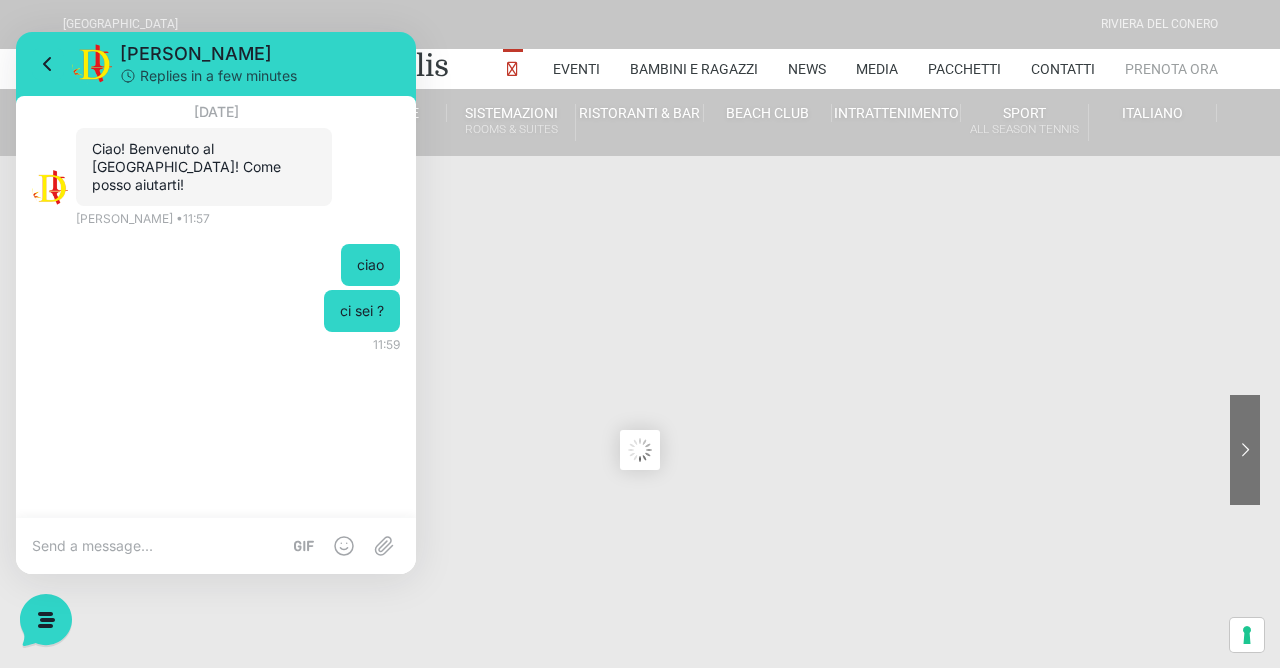 click on "Prenota Ora" at bounding box center [1171, 69] 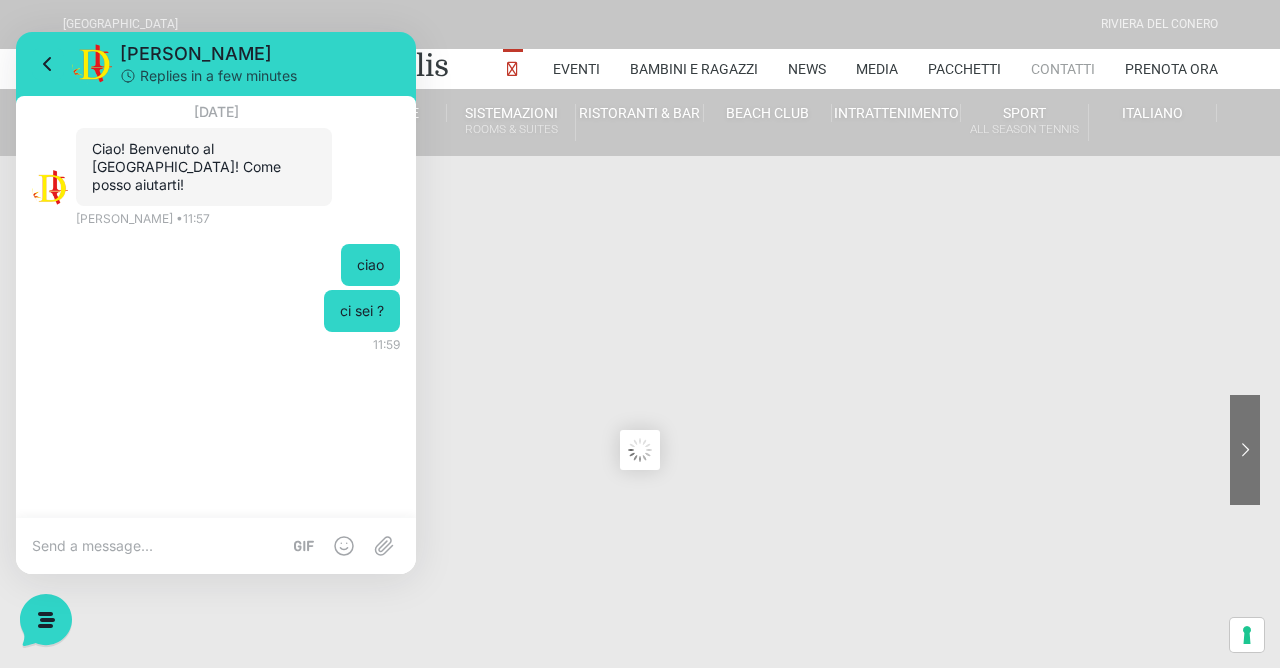 click on "Contatti" at bounding box center [1063, 69] 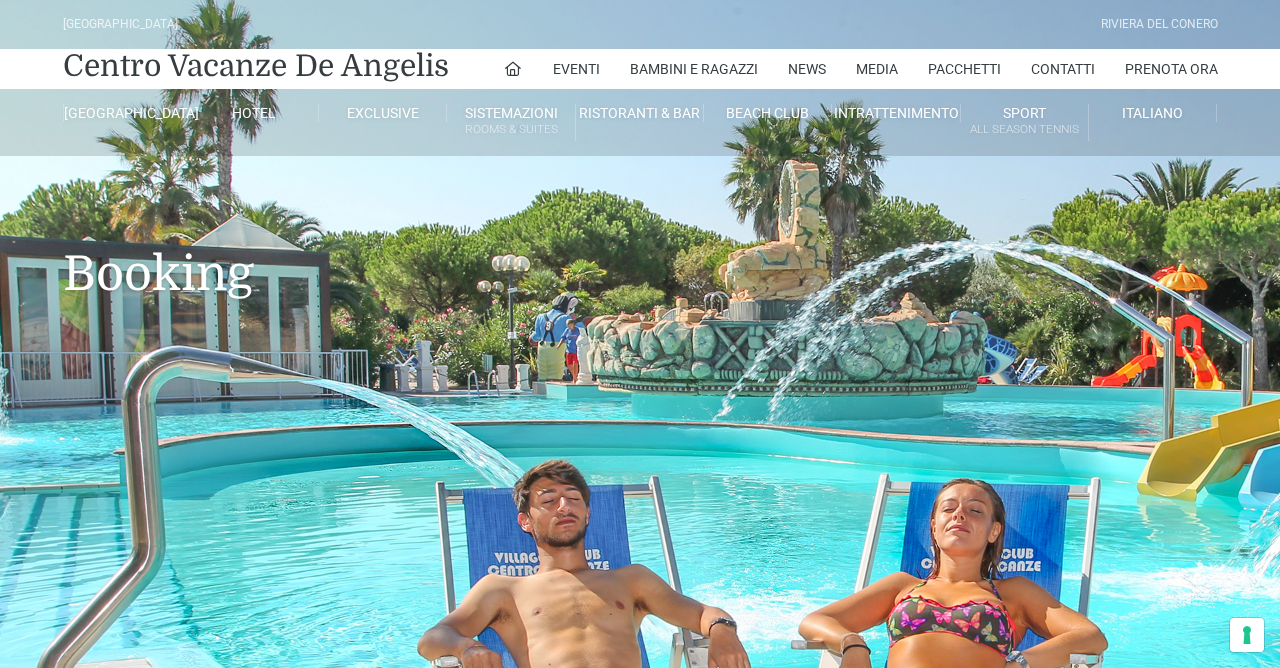 scroll, scrollTop: 848, scrollLeft: 0, axis: vertical 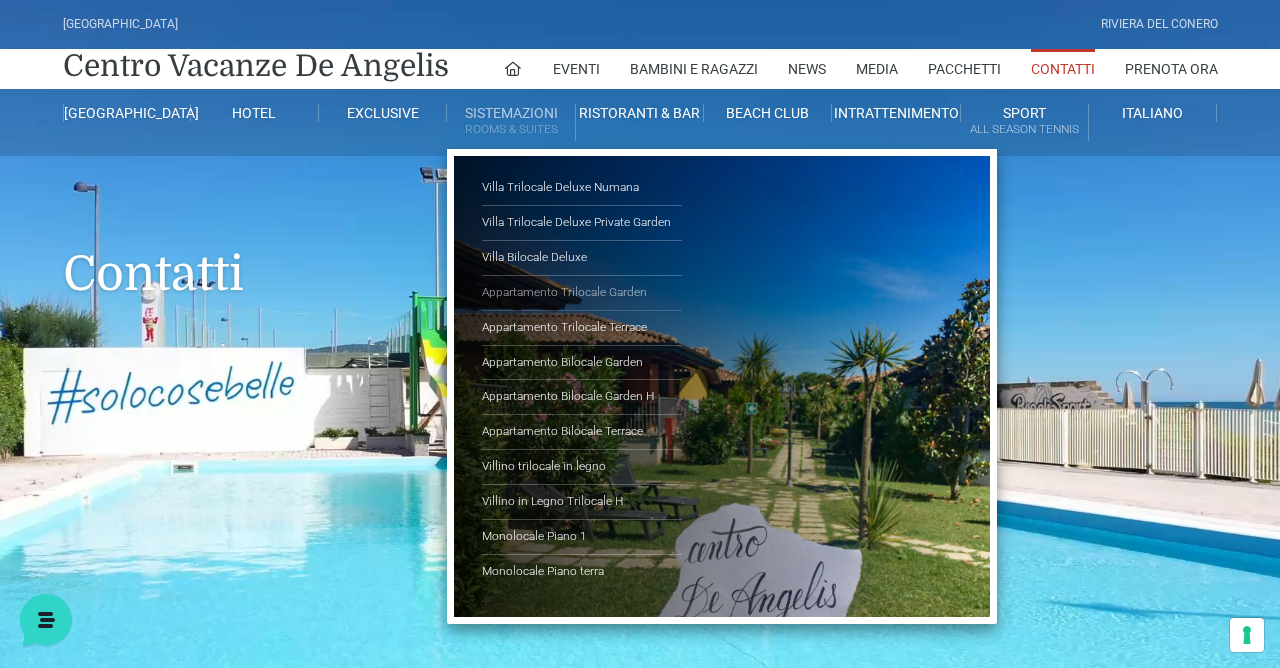 click on "Appartamento Trilocale Garden" at bounding box center (582, 293) 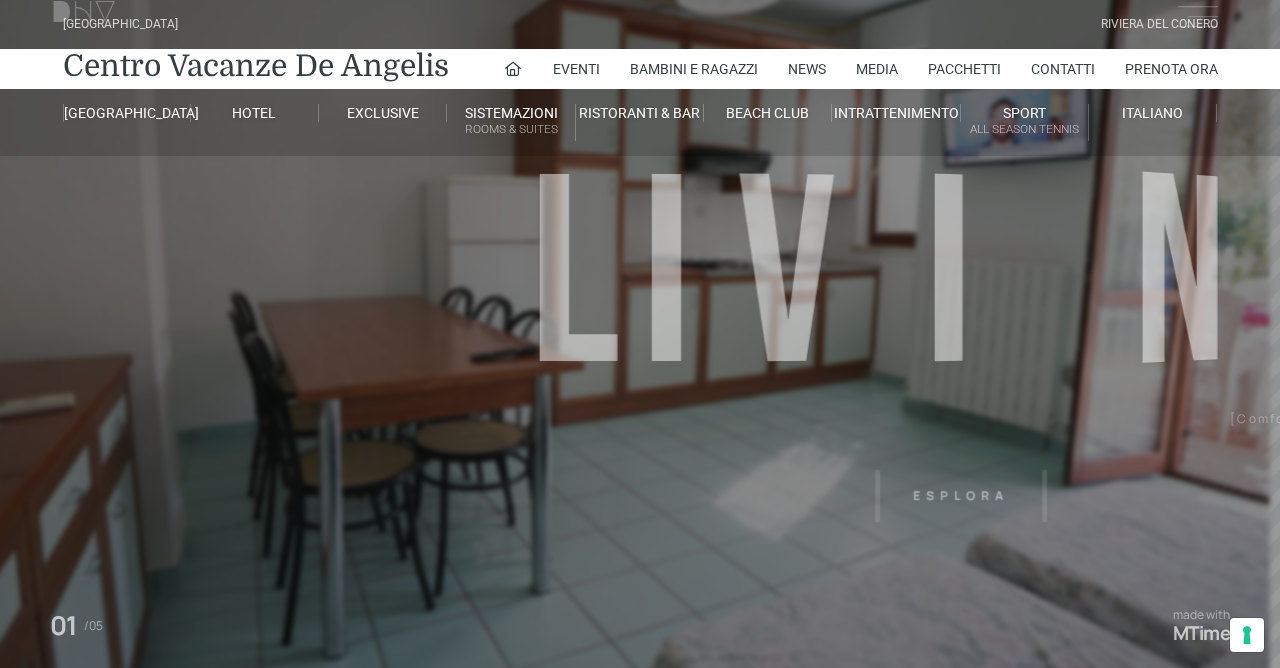 scroll, scrollTop: 0, scrollLeft: 0, axis: both 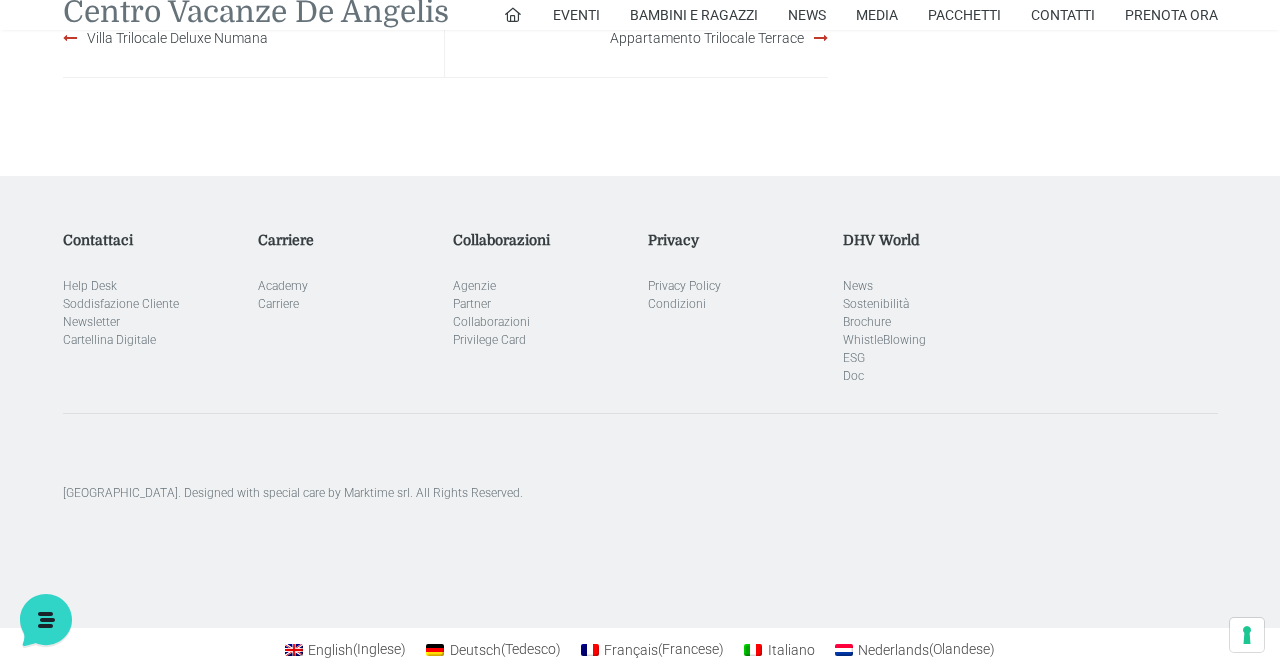 click on "Centro Vacanze De Angelis" at bounding box center (256, 12) 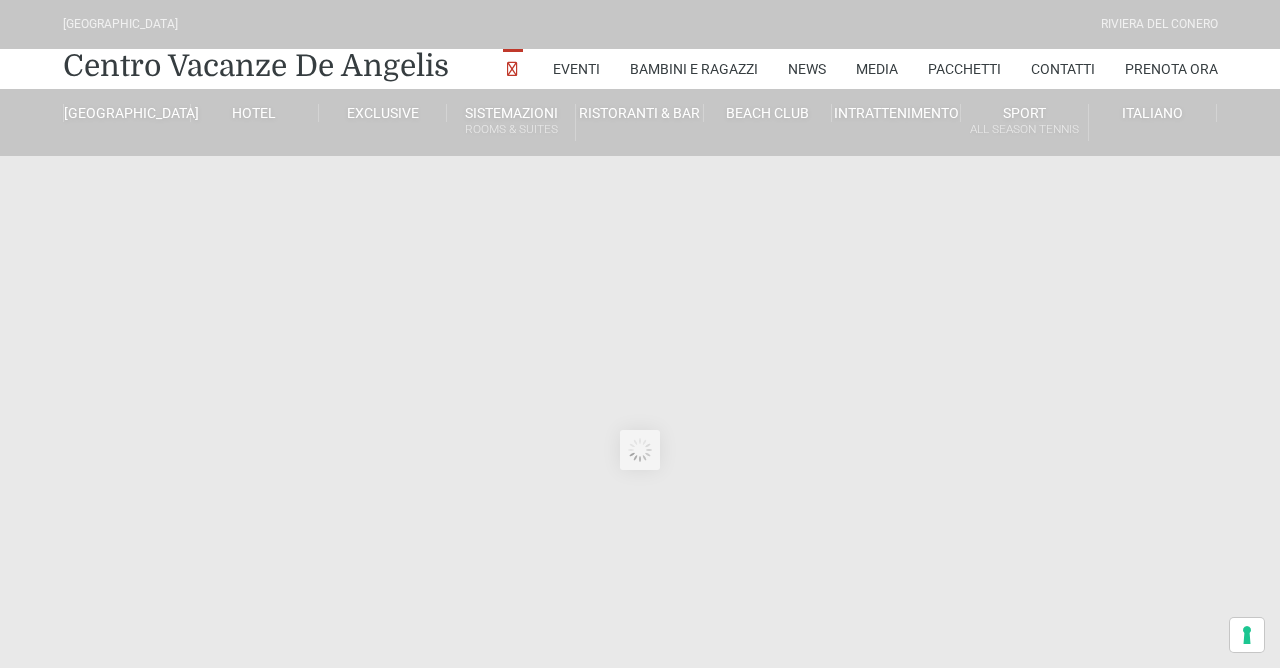 scroll, scrollTop: 0, scrollLeft: 0, axis: both 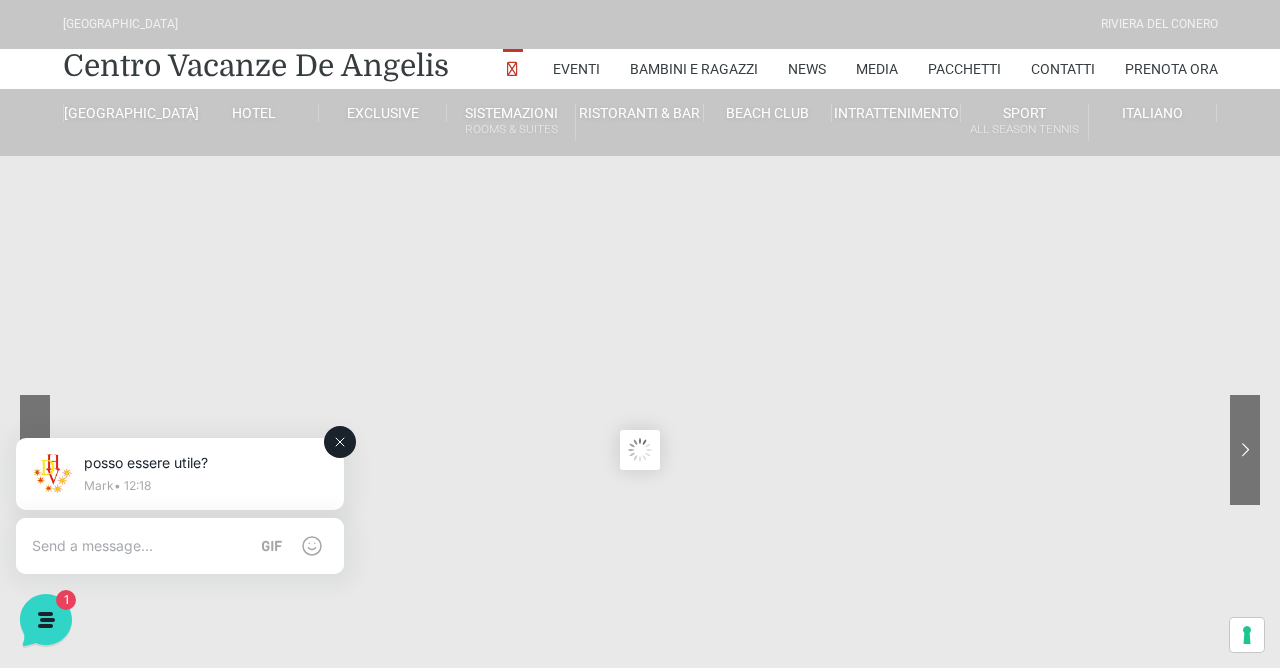 click at bounding box center (140, 546) 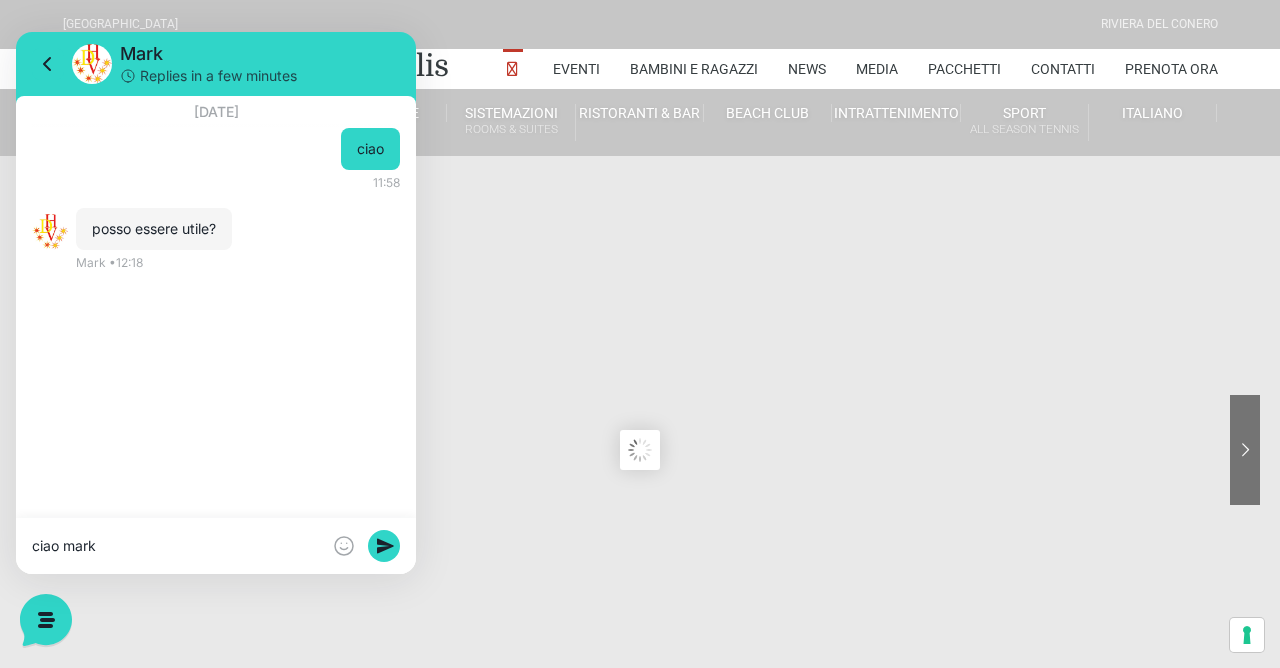 type on "ciao mark" 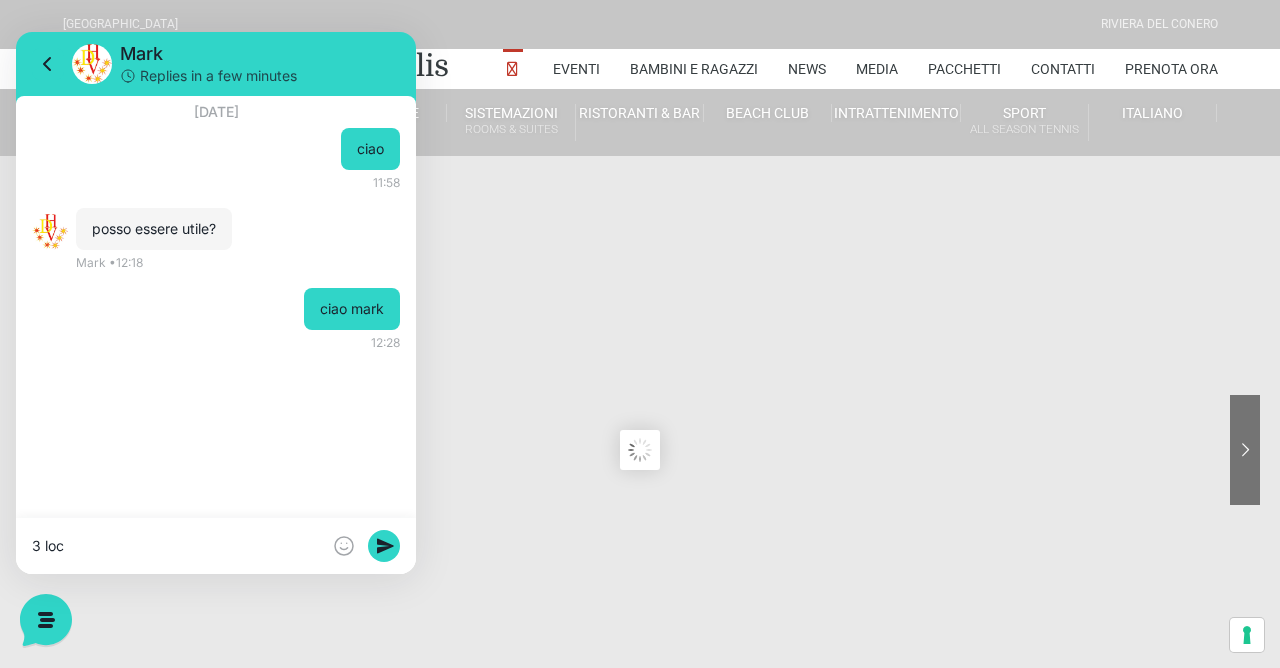 scroll, scrollTop: 0, scrollLeft: 0, axis: both 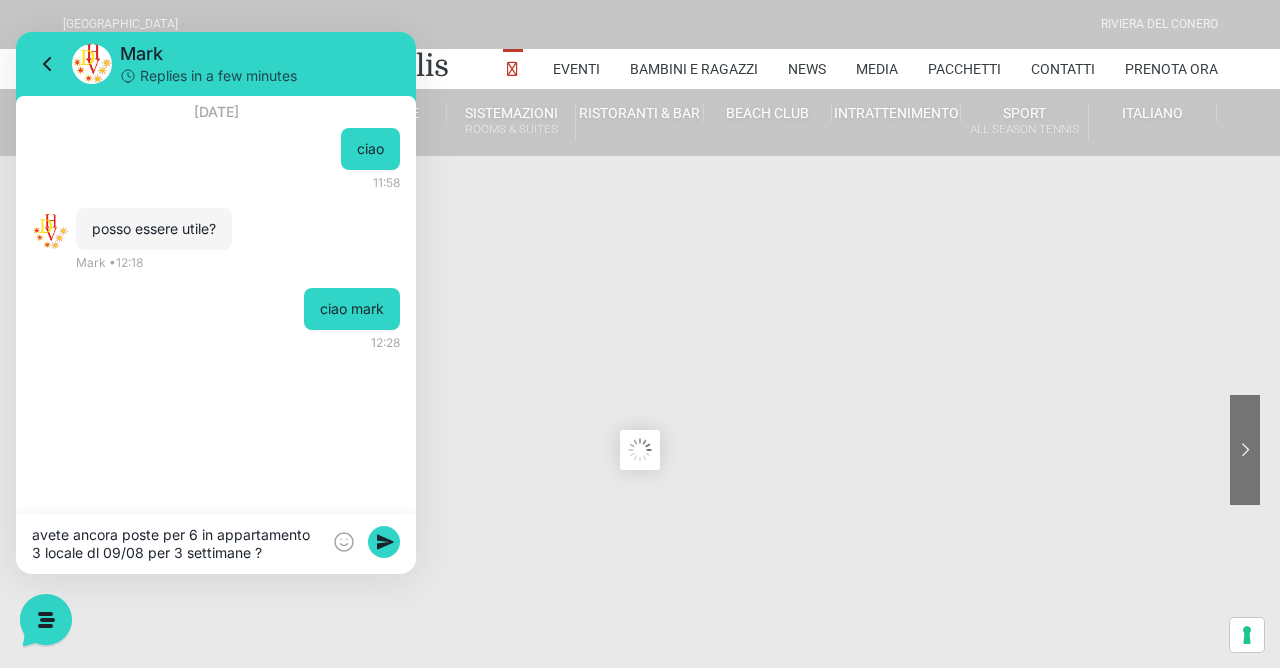 type on "avete ancora poste per 6 in appartamento 3 locale dl 09/08 per 3 settimane ?" 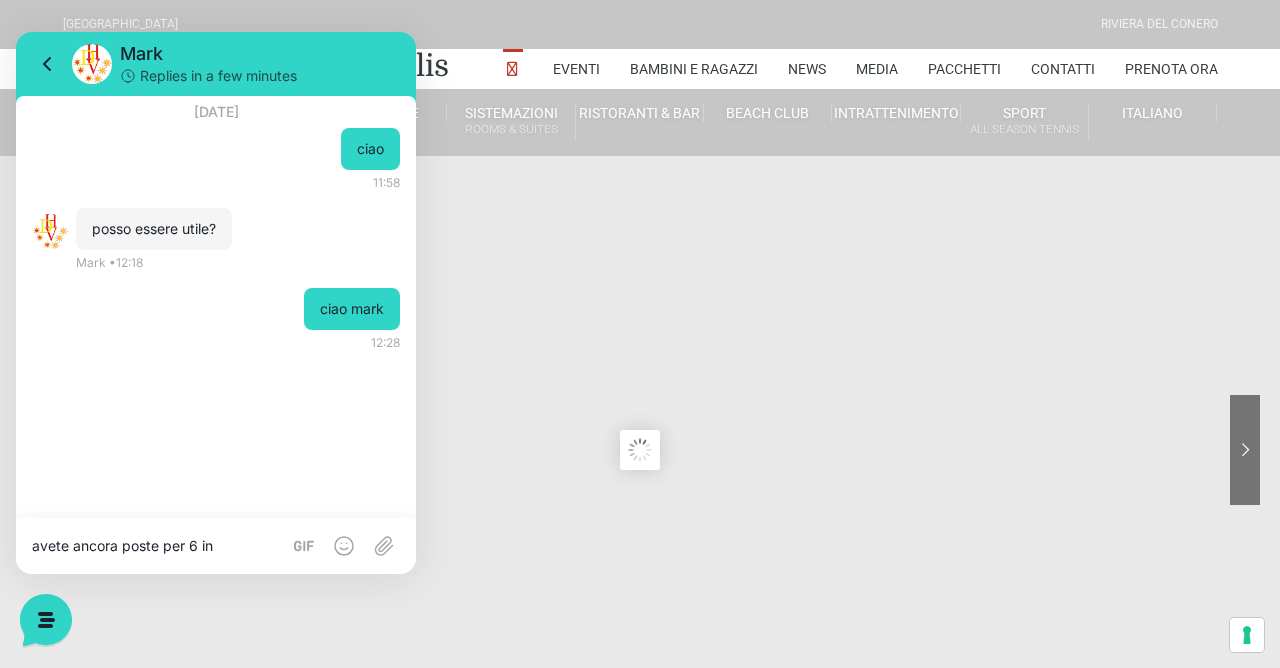 type 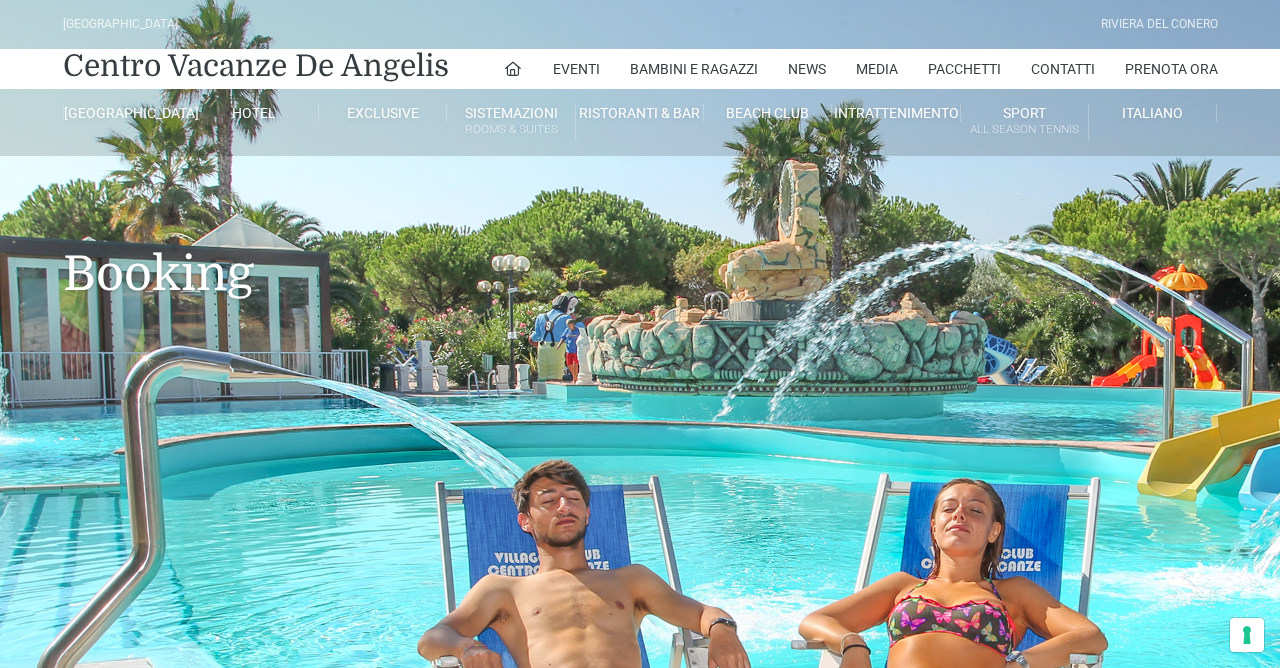 scroll, scrollTop: 848, scrollLeft: 0, axis: vertical 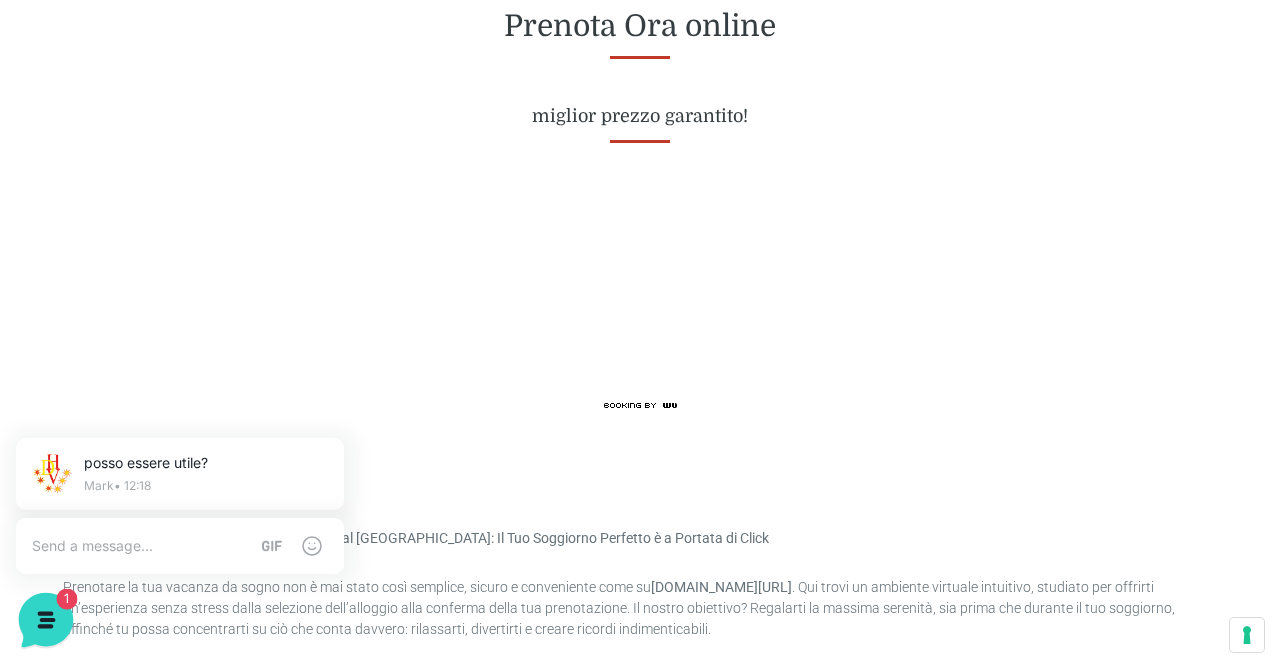 click 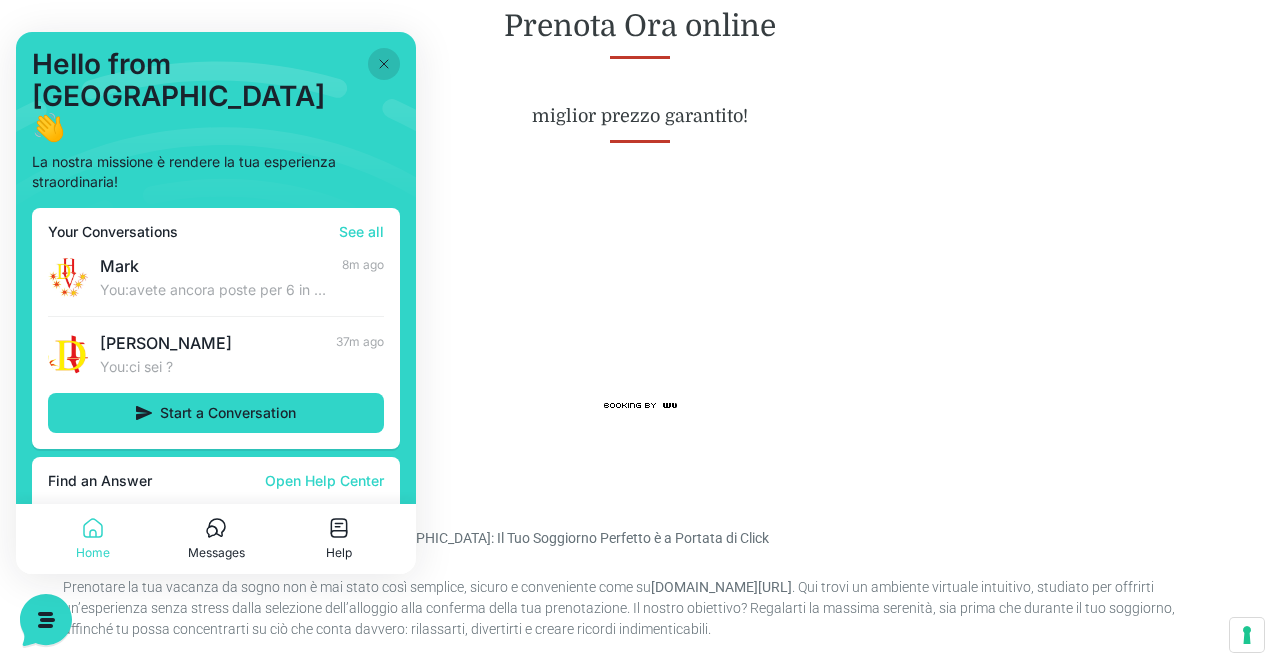 click 